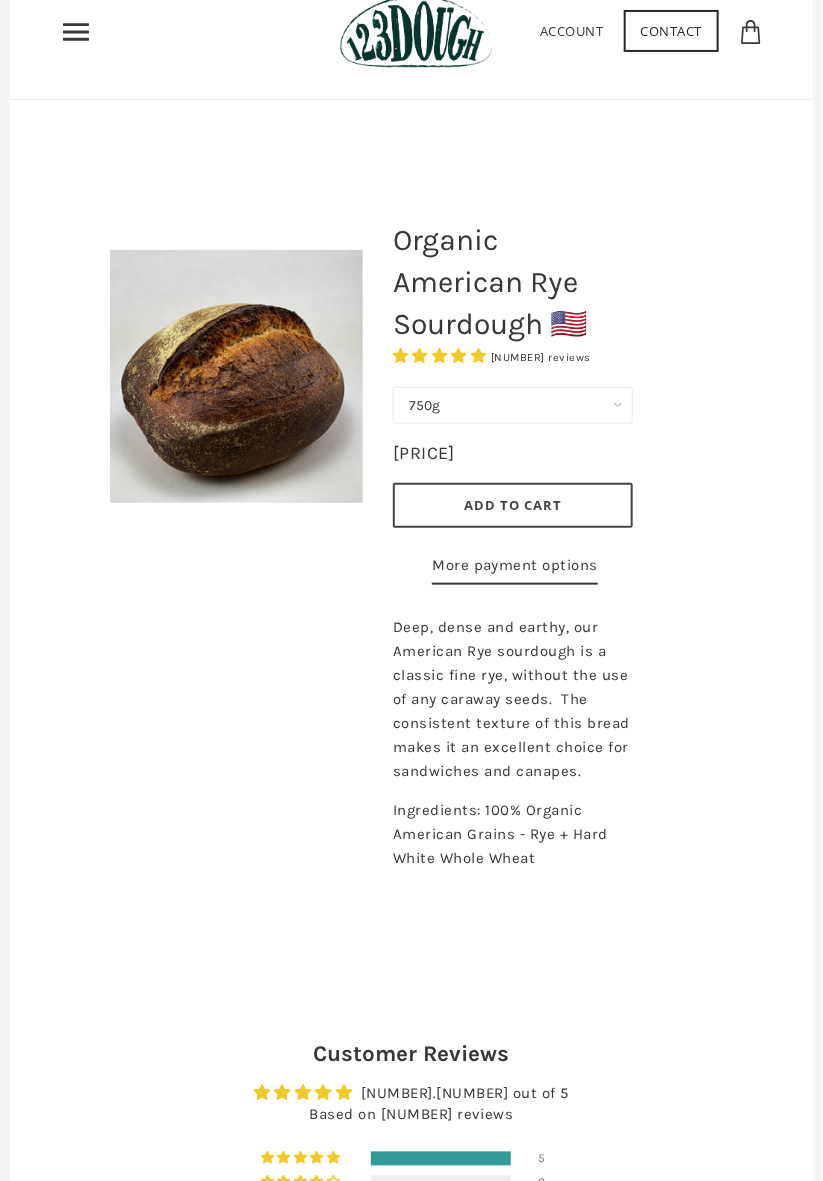 scroll, scrollTop: 89, scrollLeft: 0, axis: vertical 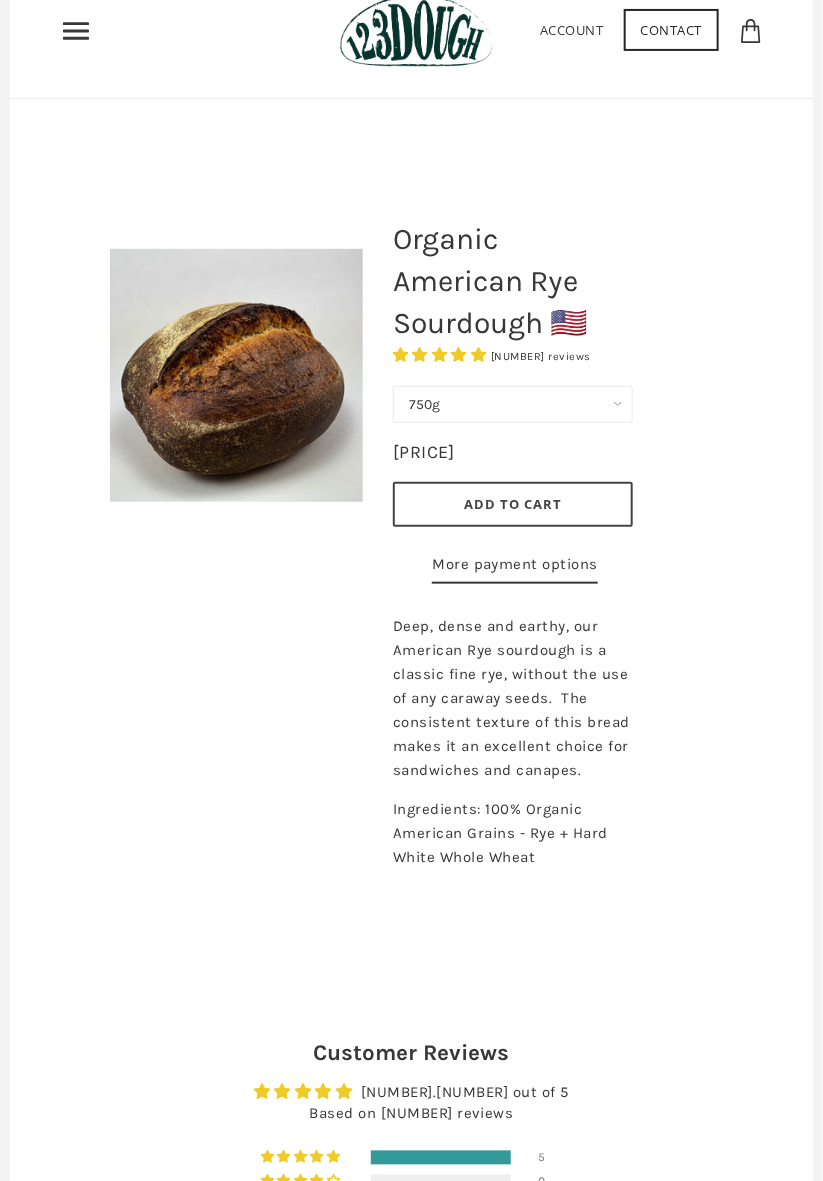 click on "Organic American Rye Sourdough 🇺🇸
5 reviews
750g
750g - $15.00
1500g - $30.00
$15.00
This option is currently not available.
Add to Cart" at bounding box center [563, 560] 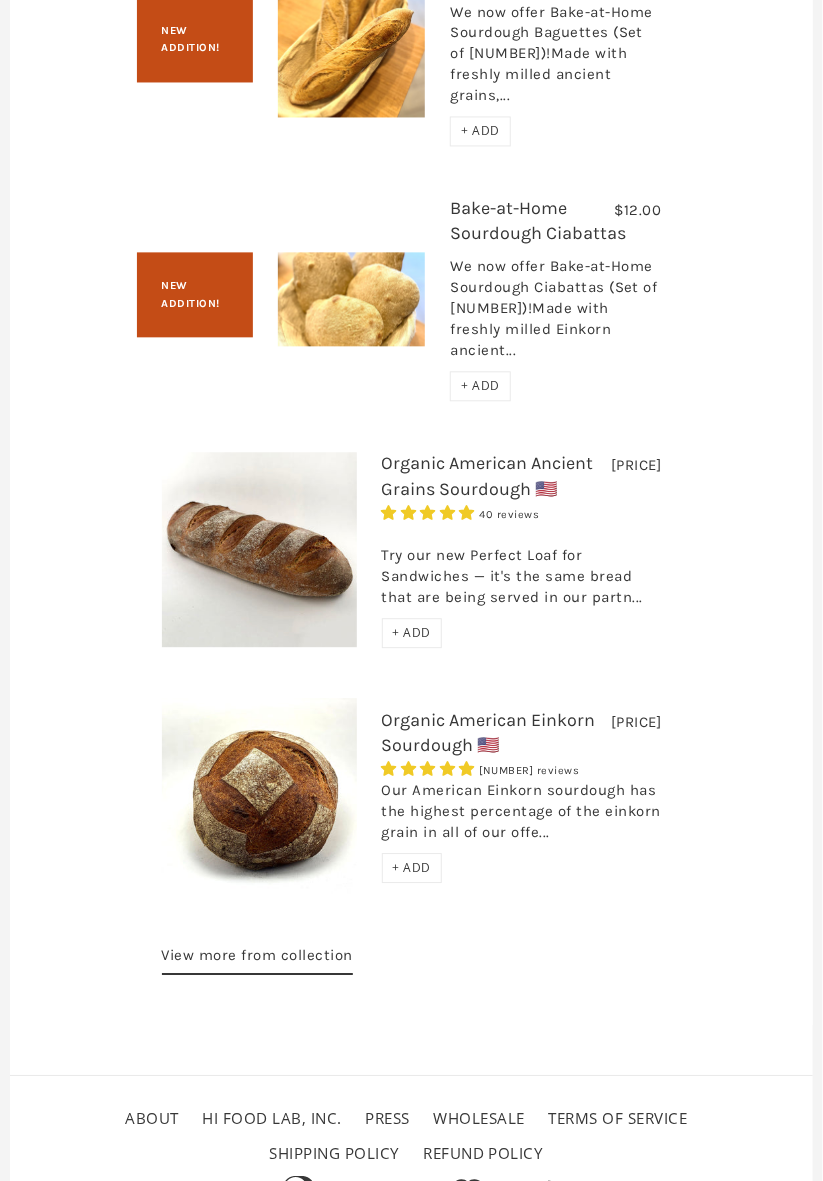 scroll, scrollTop: 2881, scrollLeft: 0, axis: vertical 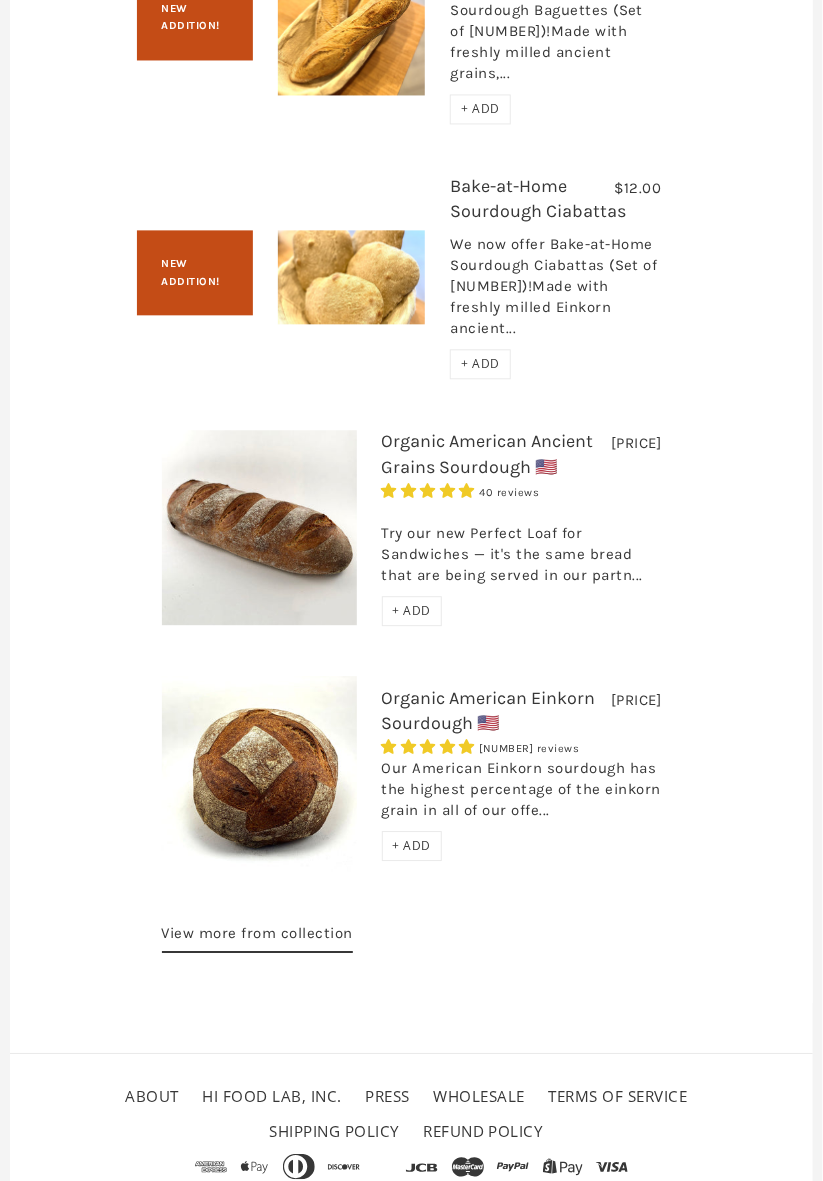 click on "View more from collection" at bounding box center (258, 938) 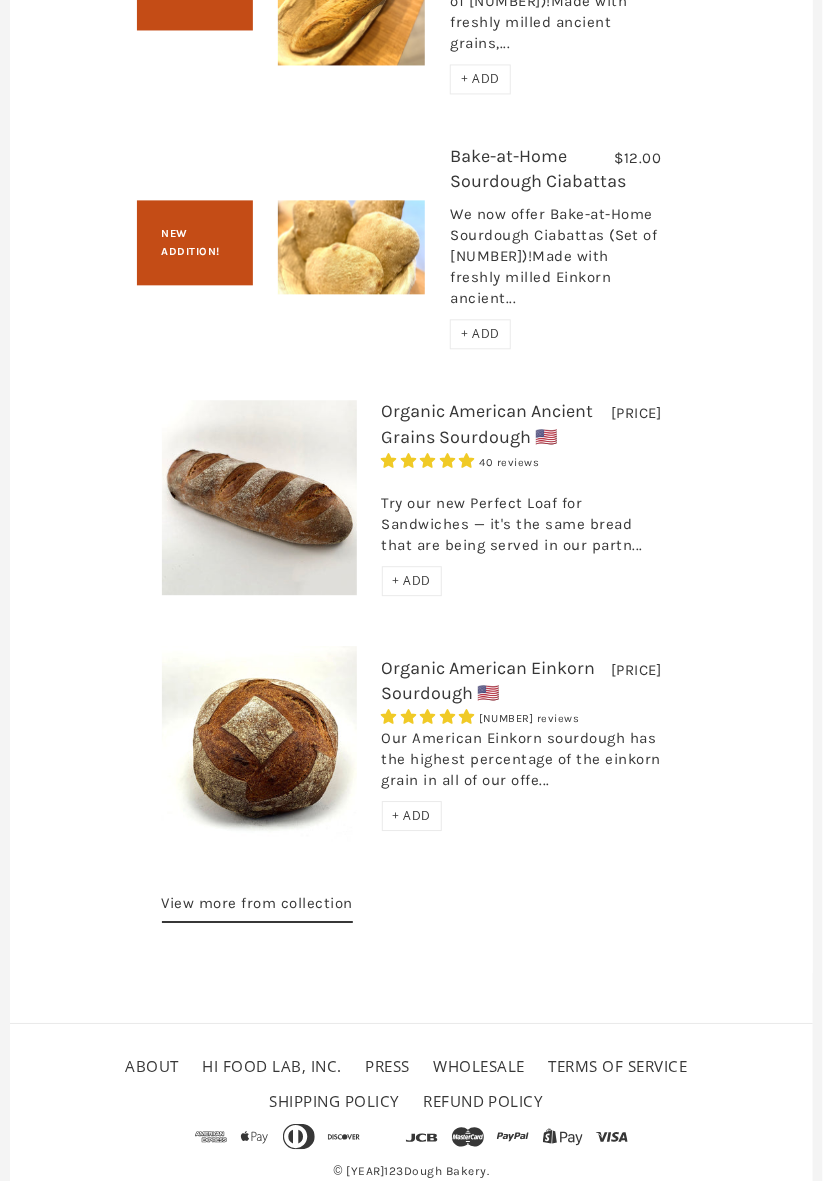 scroll, scrollTop: 2938, scrollLeft: 0, axis: vertical 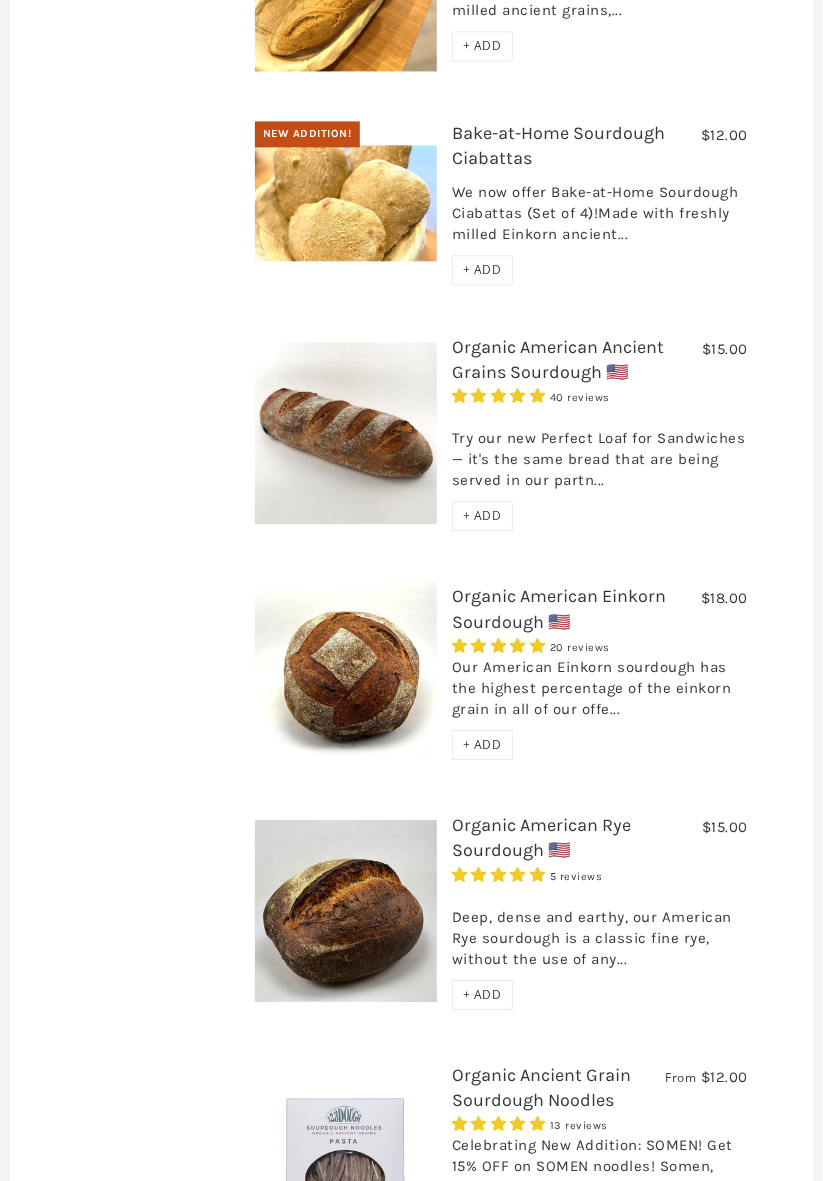 click at bounding box center [346, 911] 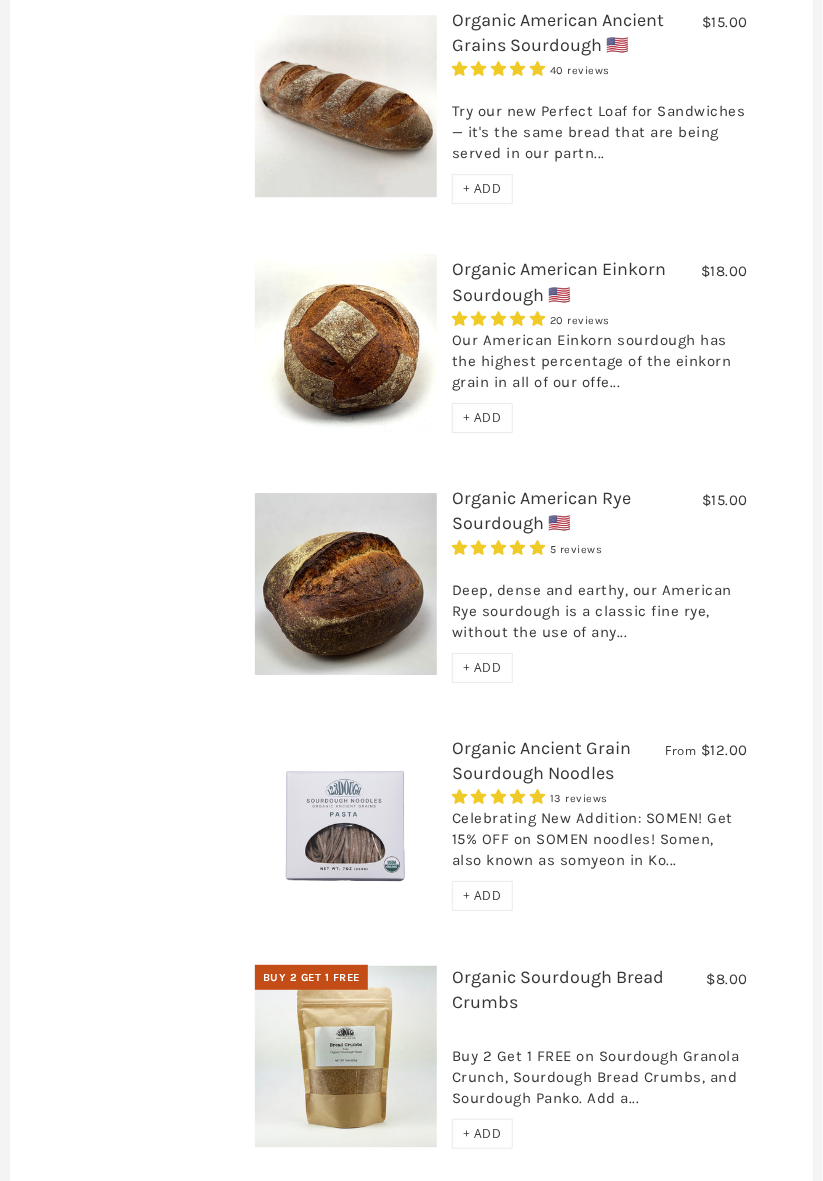 scroll, scrollTop: 1384, scrollLeft: 0, axis: vertical 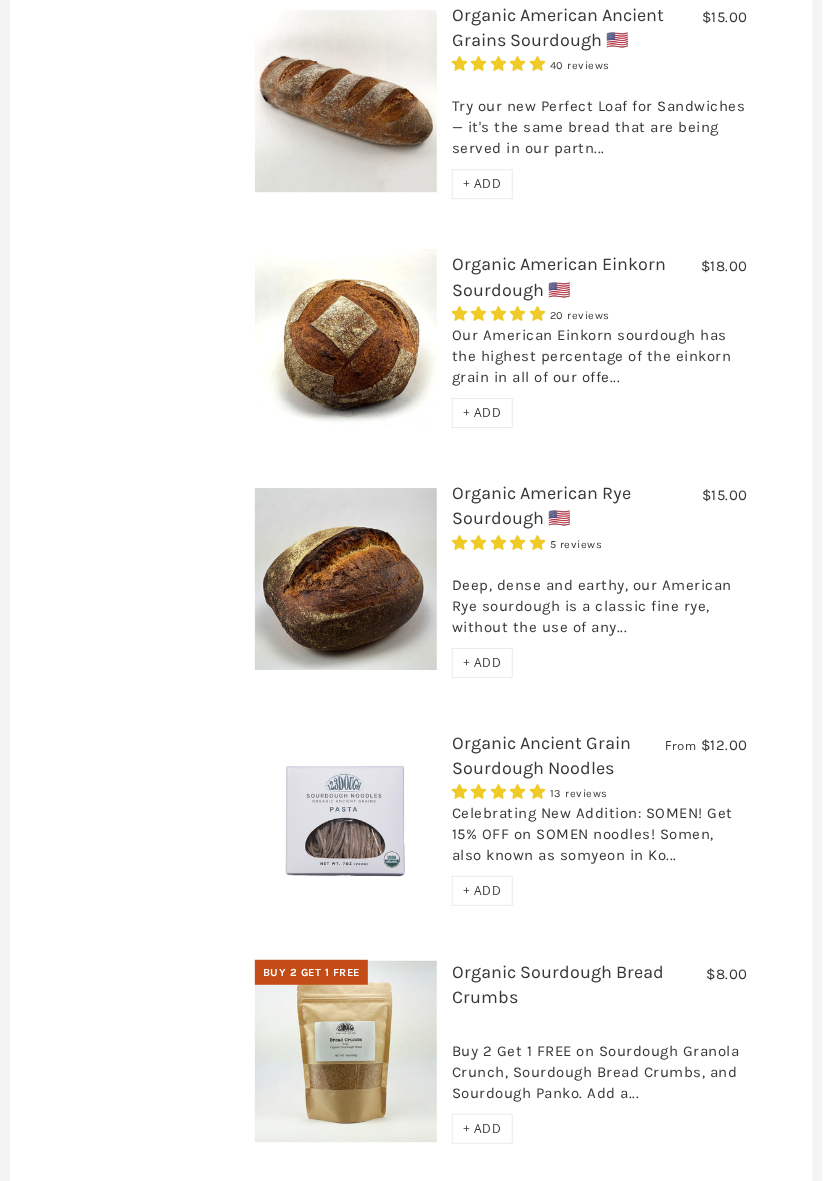 click at bounding box center [346, 819] 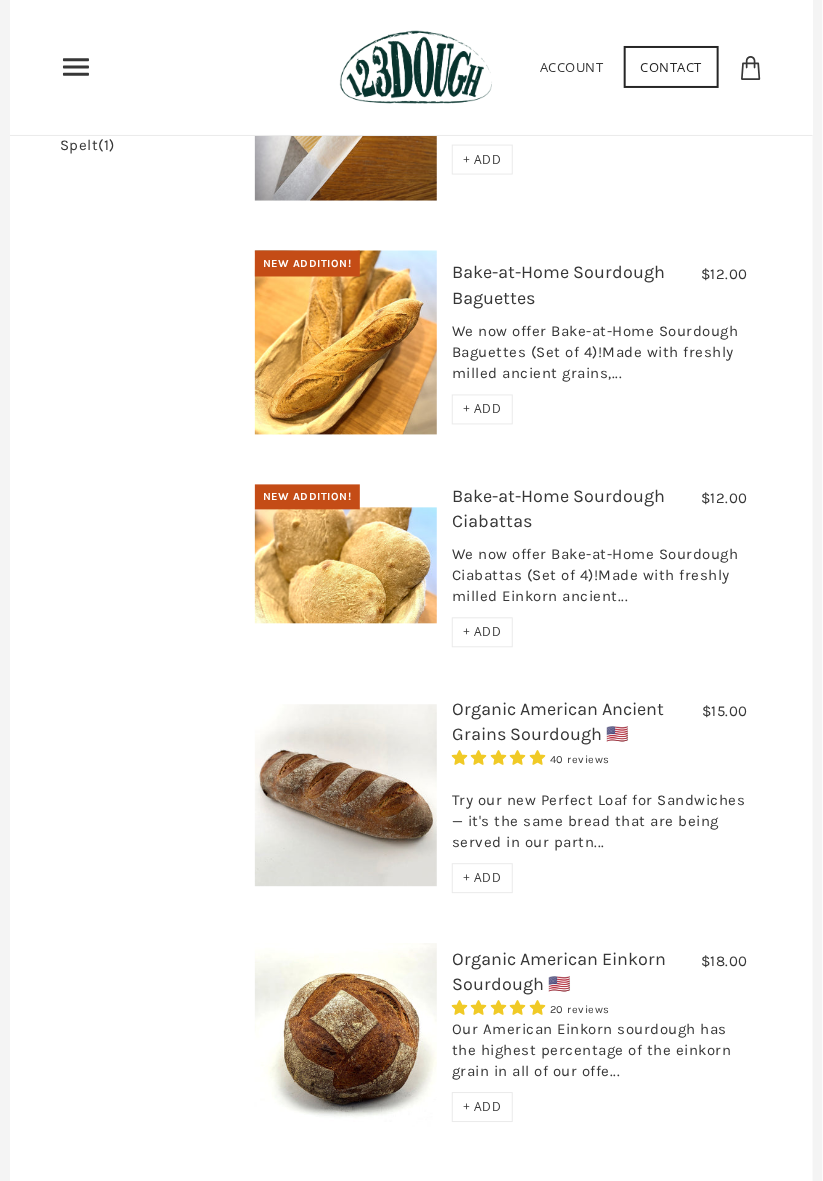 scroll, scrollTop: 0, scrollLeft: 0, axis: both 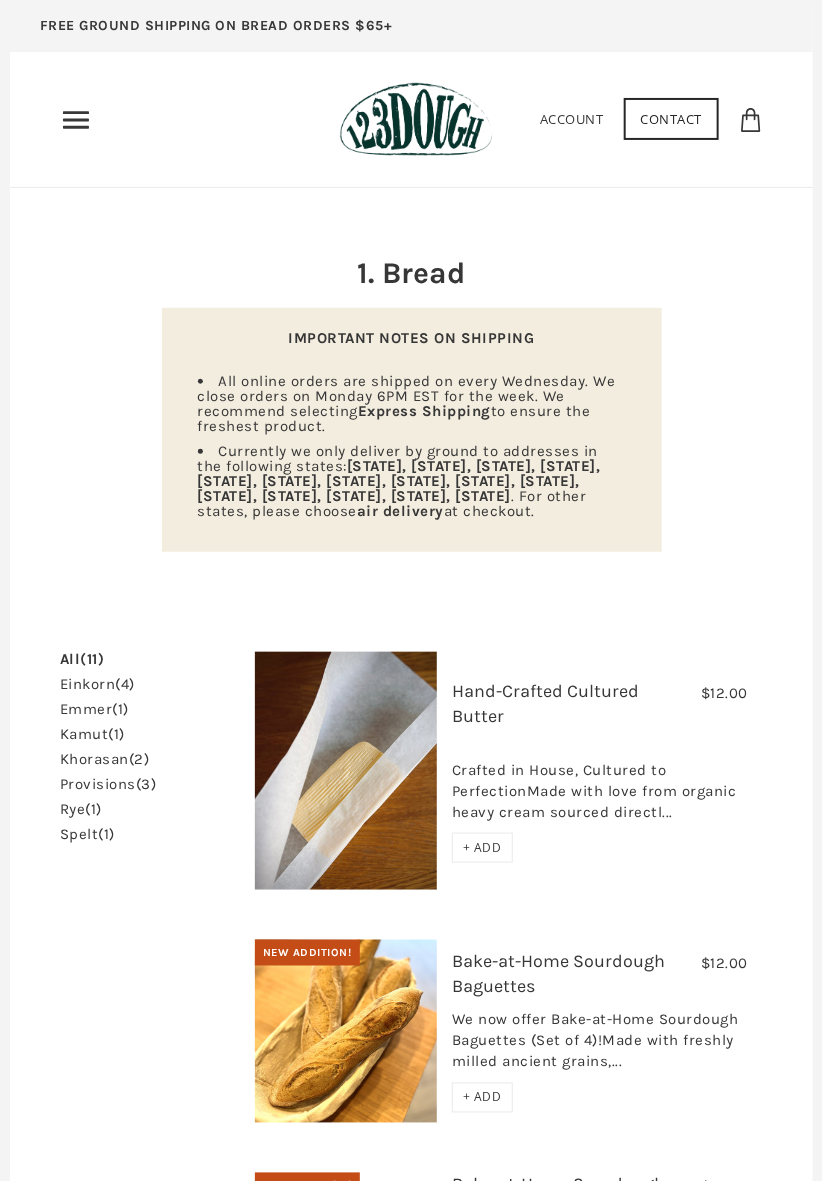 click on "(1)" at bounding box center (94, 809) 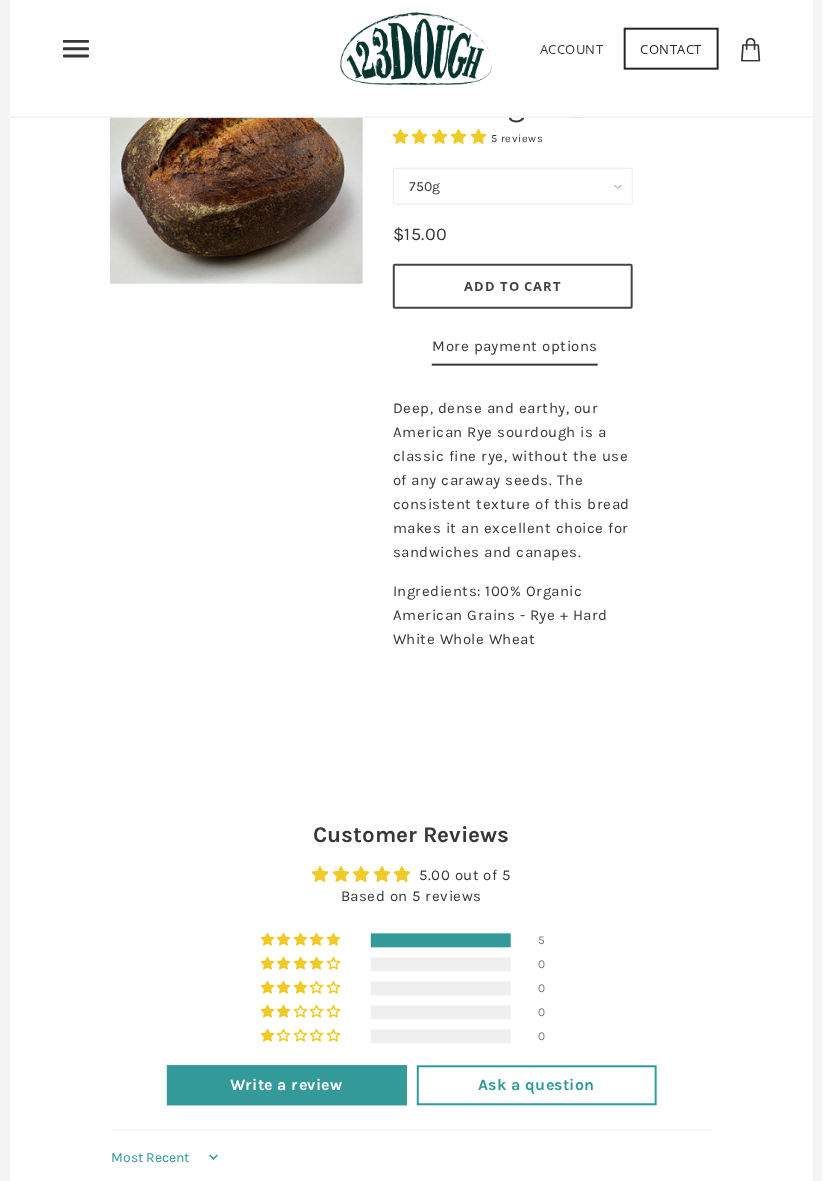 scroll, scrollTop: 0, scrollLeft: 0, axis: both 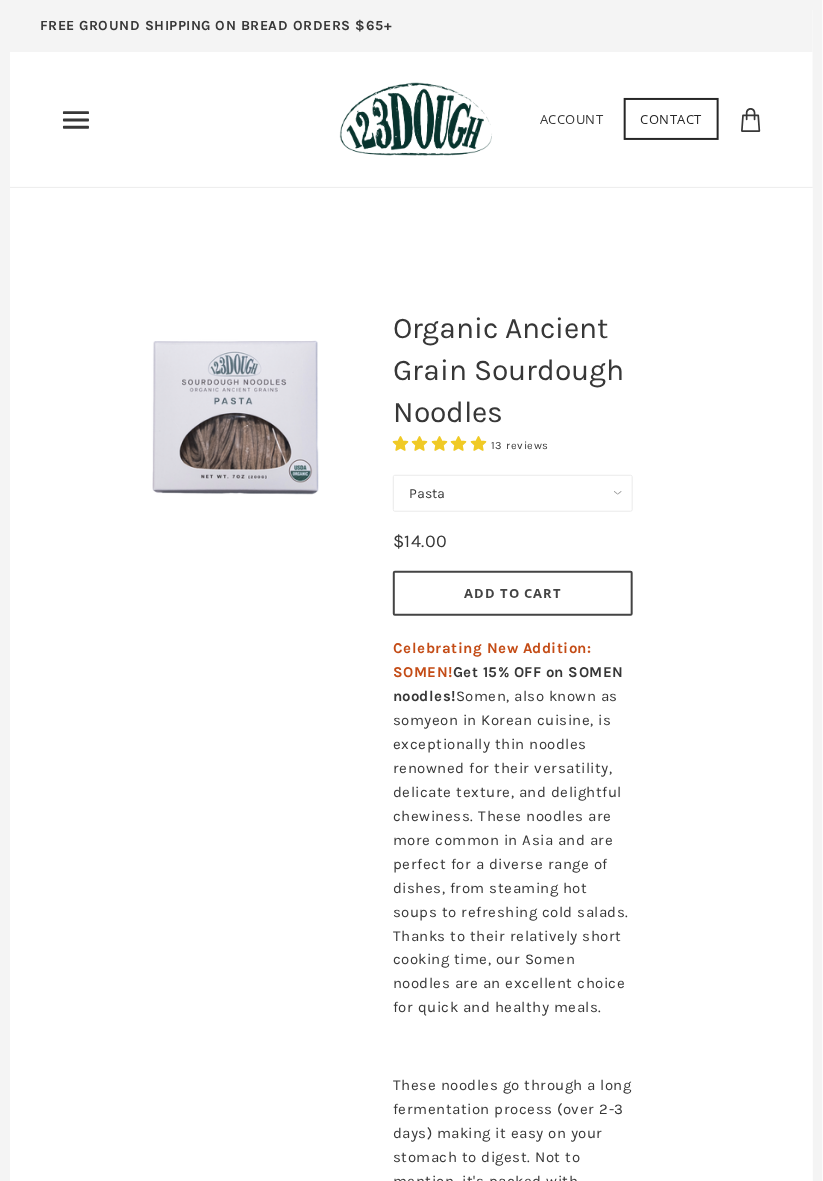 click on "Organic Ancient Grain Sourdough Noodles
13 reviews" at bounding box center [563, 943] 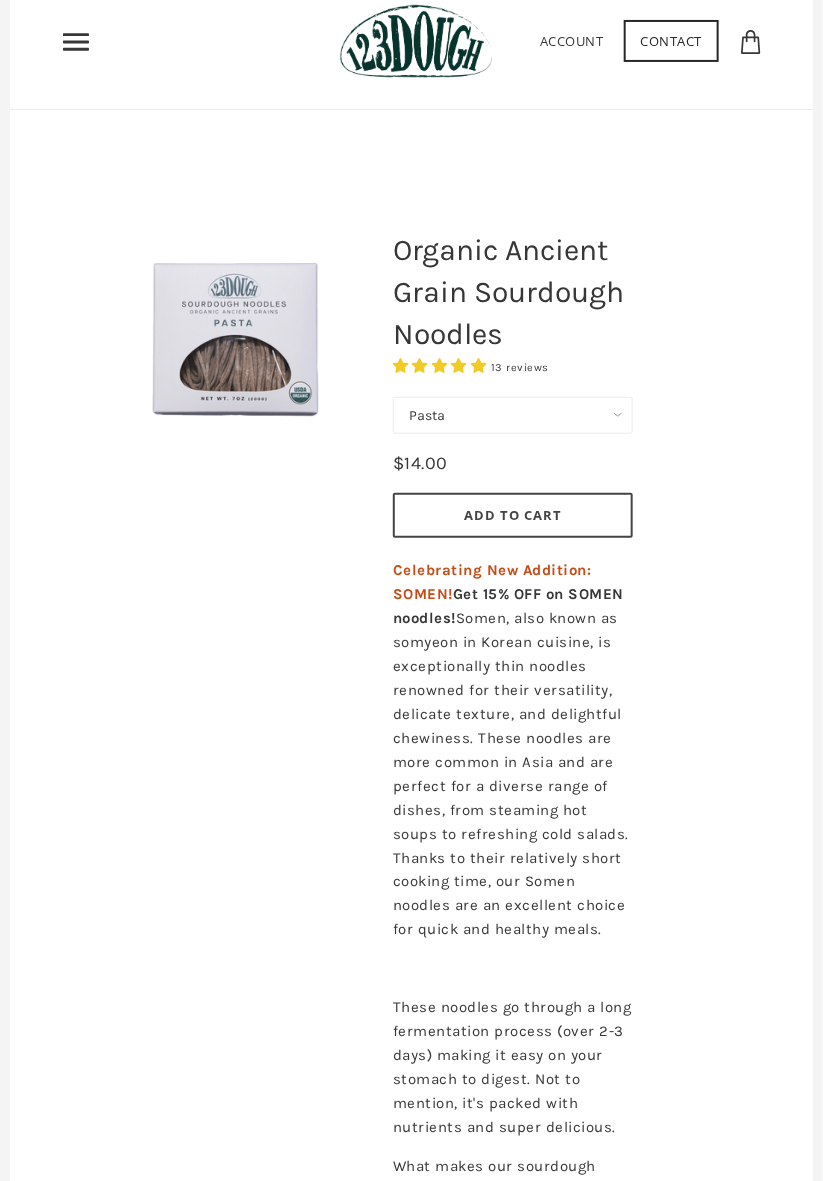 scroll, scrollTop: 0, scrollLeft: 0, axis: both 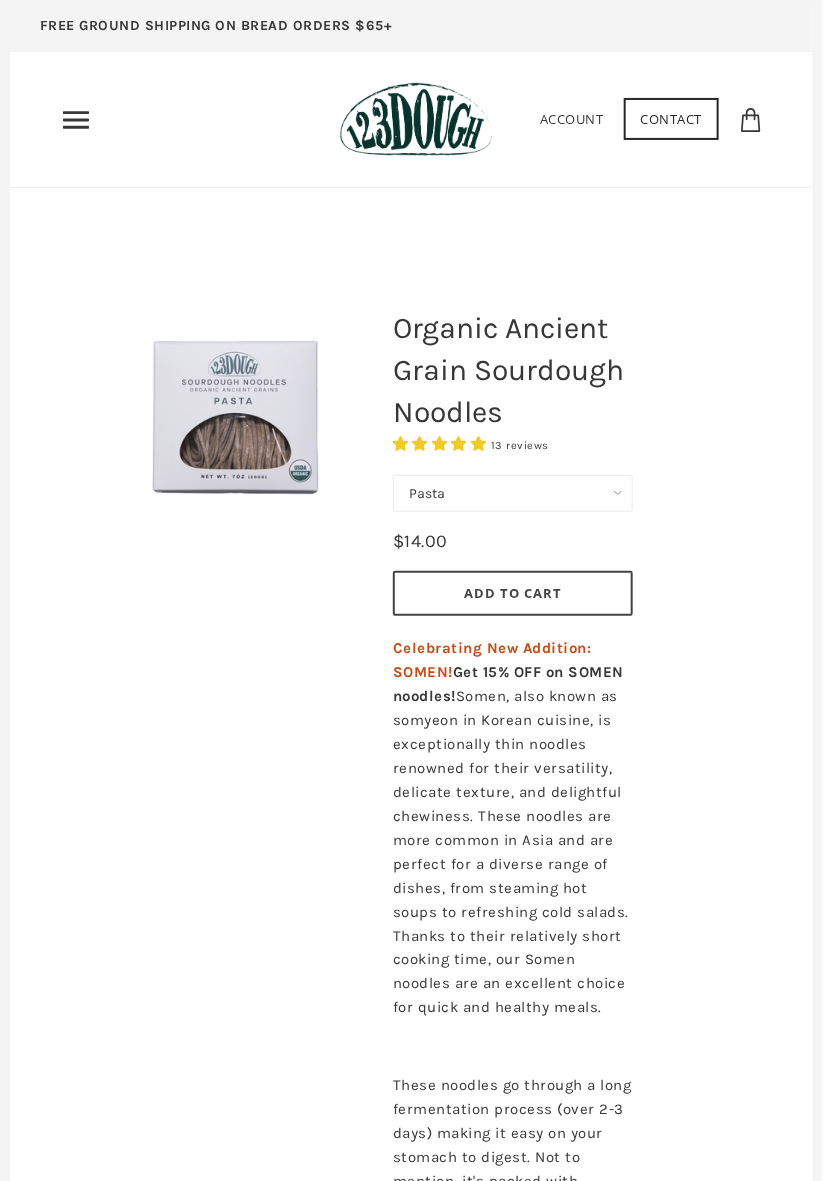 click at bounding box center [236, 414] 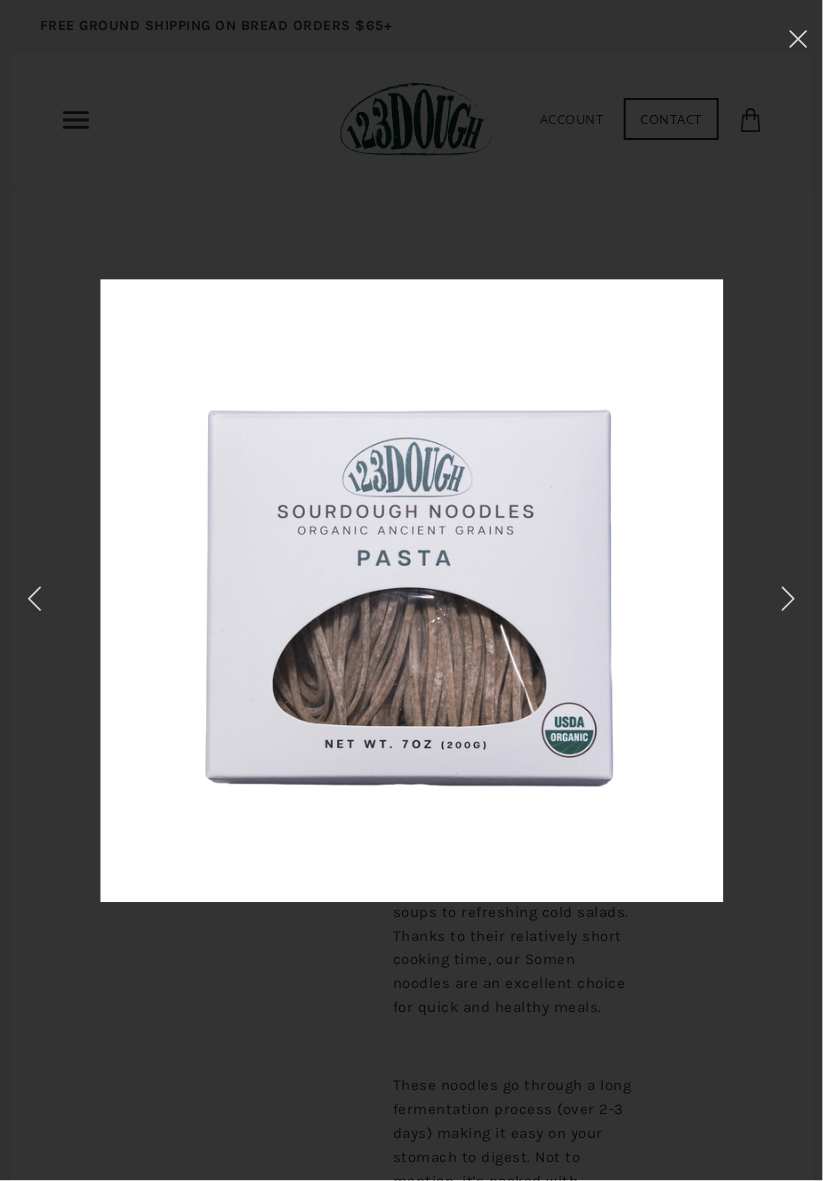 click at bounding box center (411, 590) 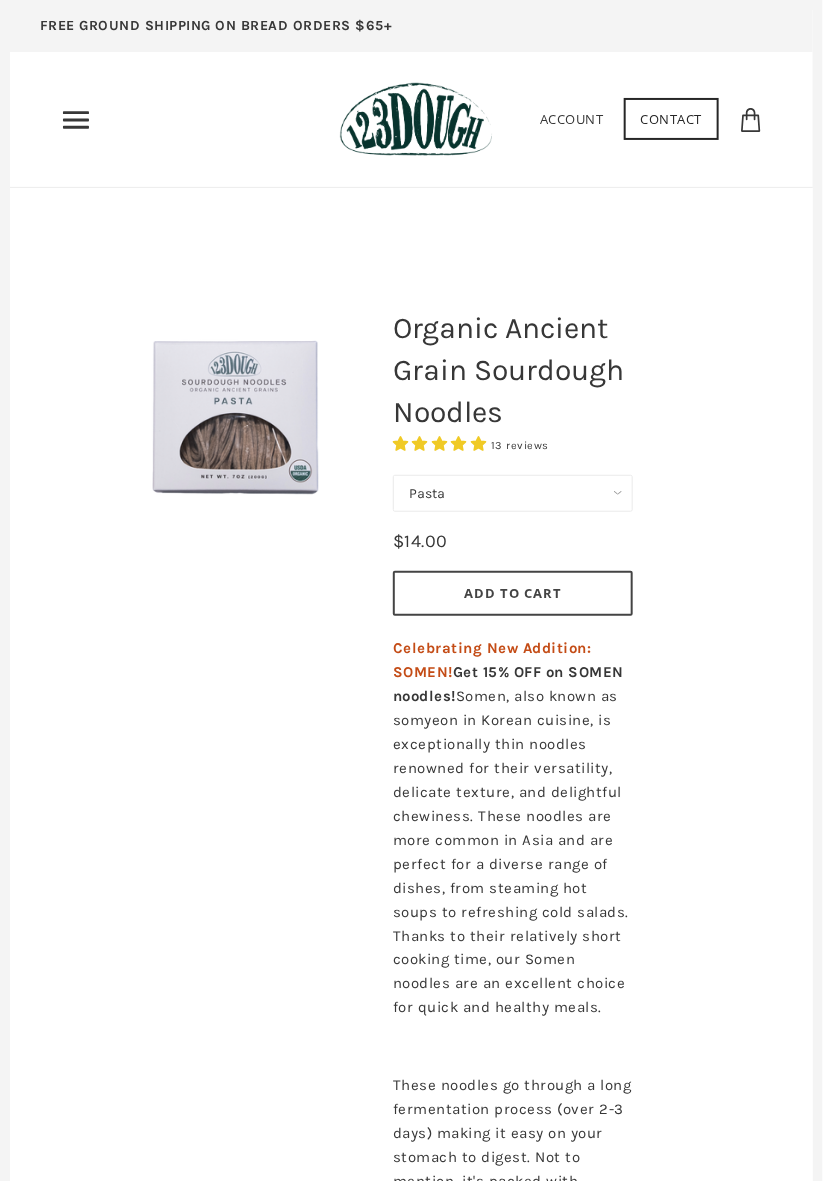 click at bounding box center (411, 943) 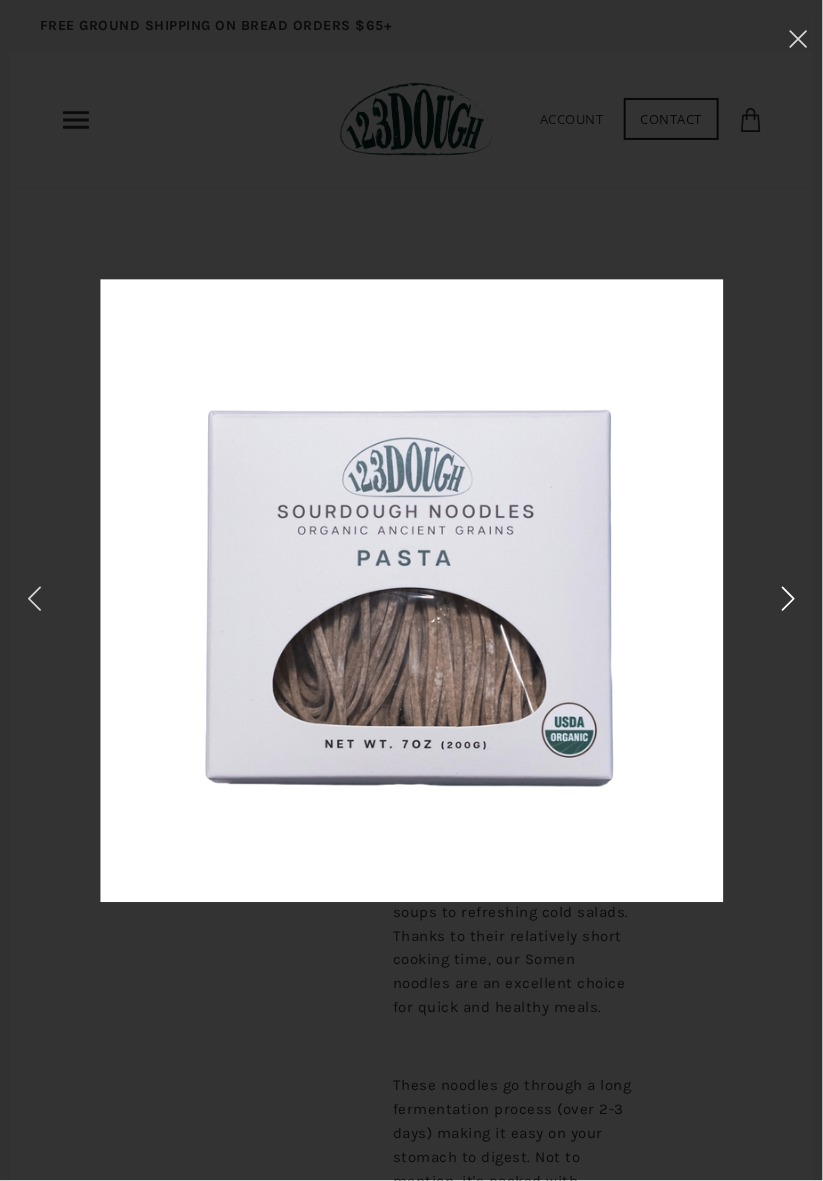 click at bounding box center [788, 599] 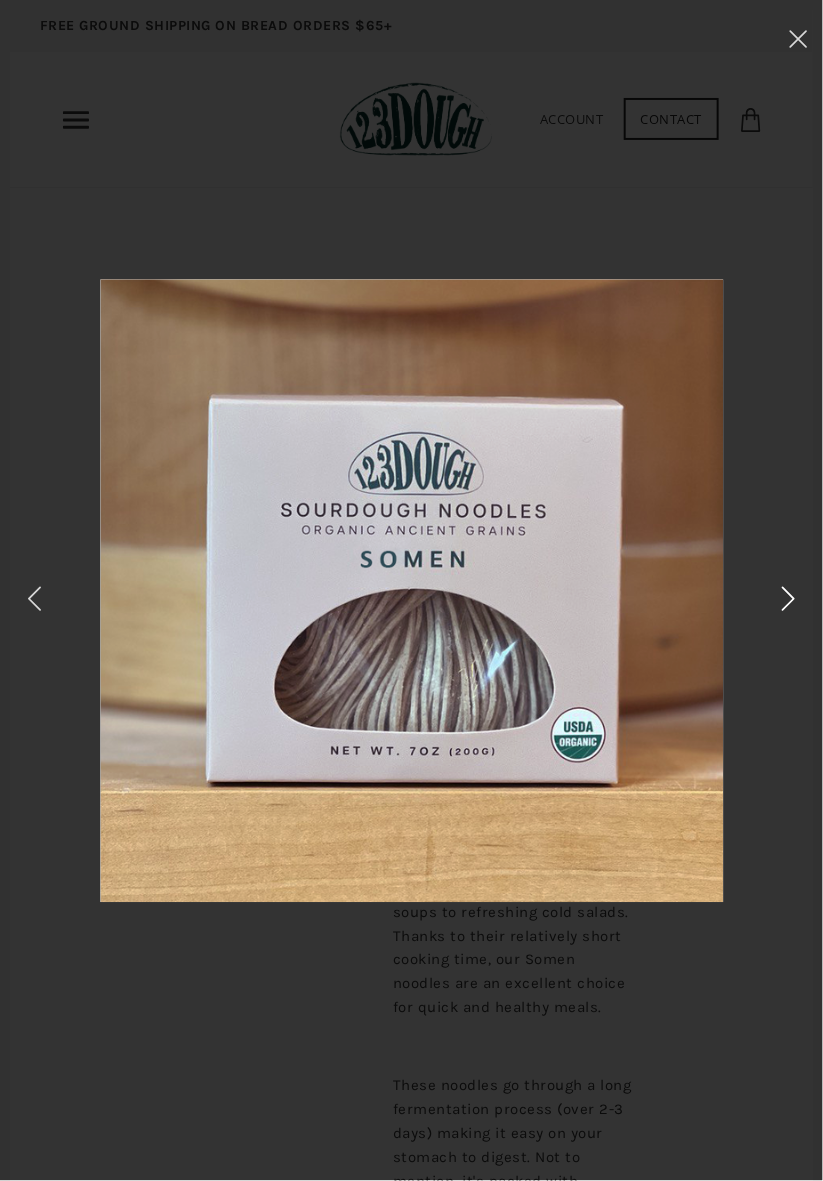 click at bounding box center [788, 599] 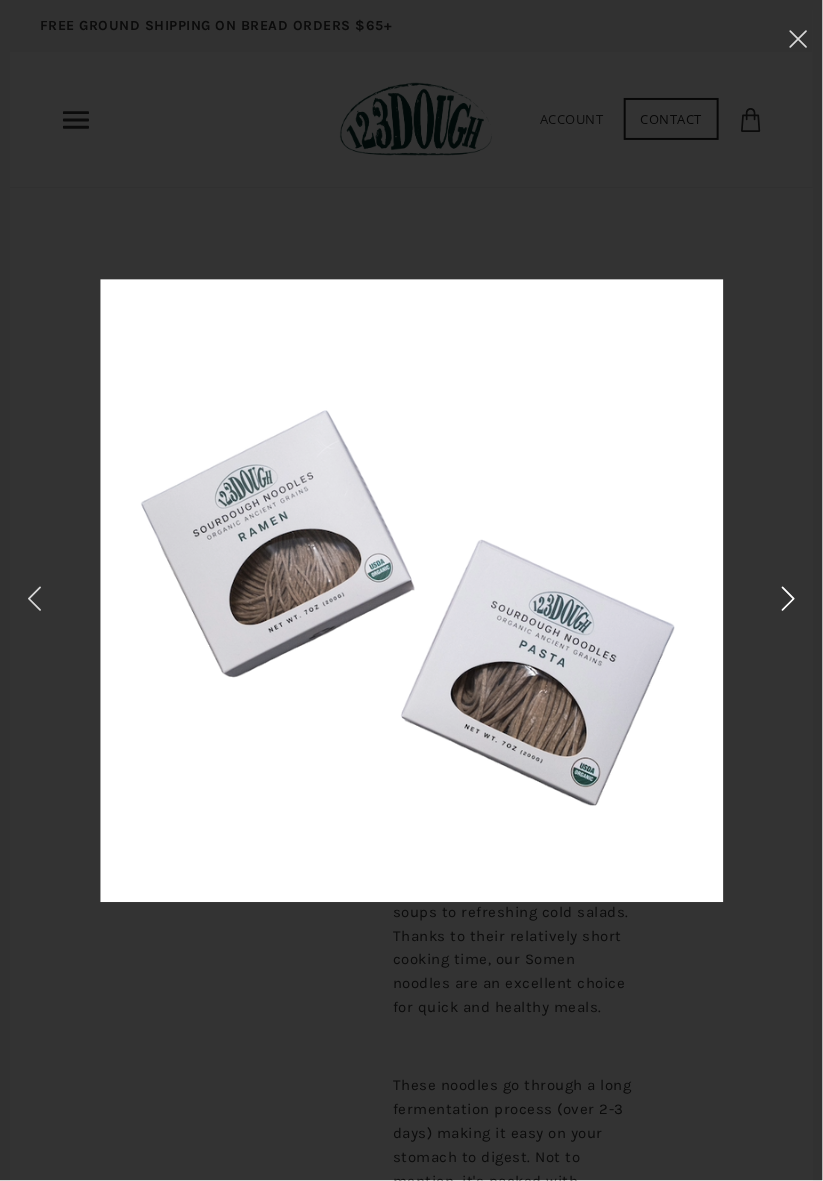 click at bounding box center (788, 599) 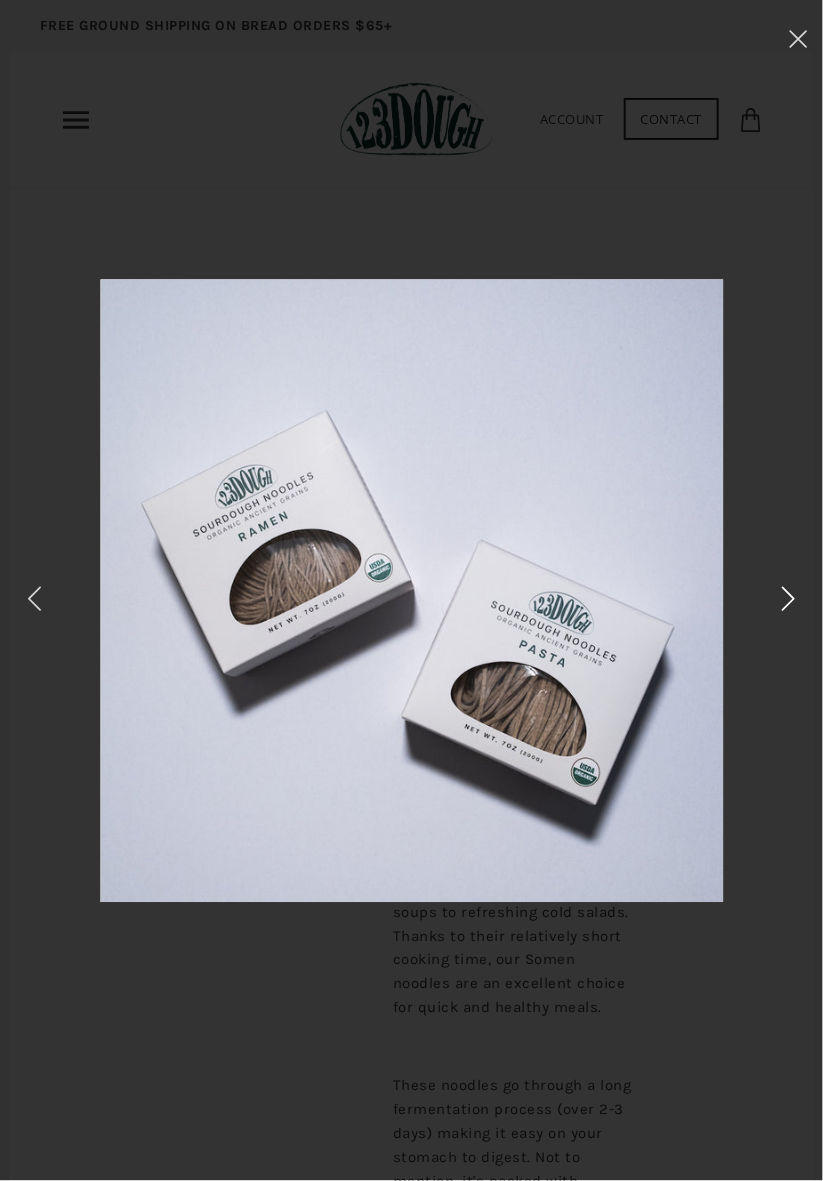 click at bounding box center (788, 599) 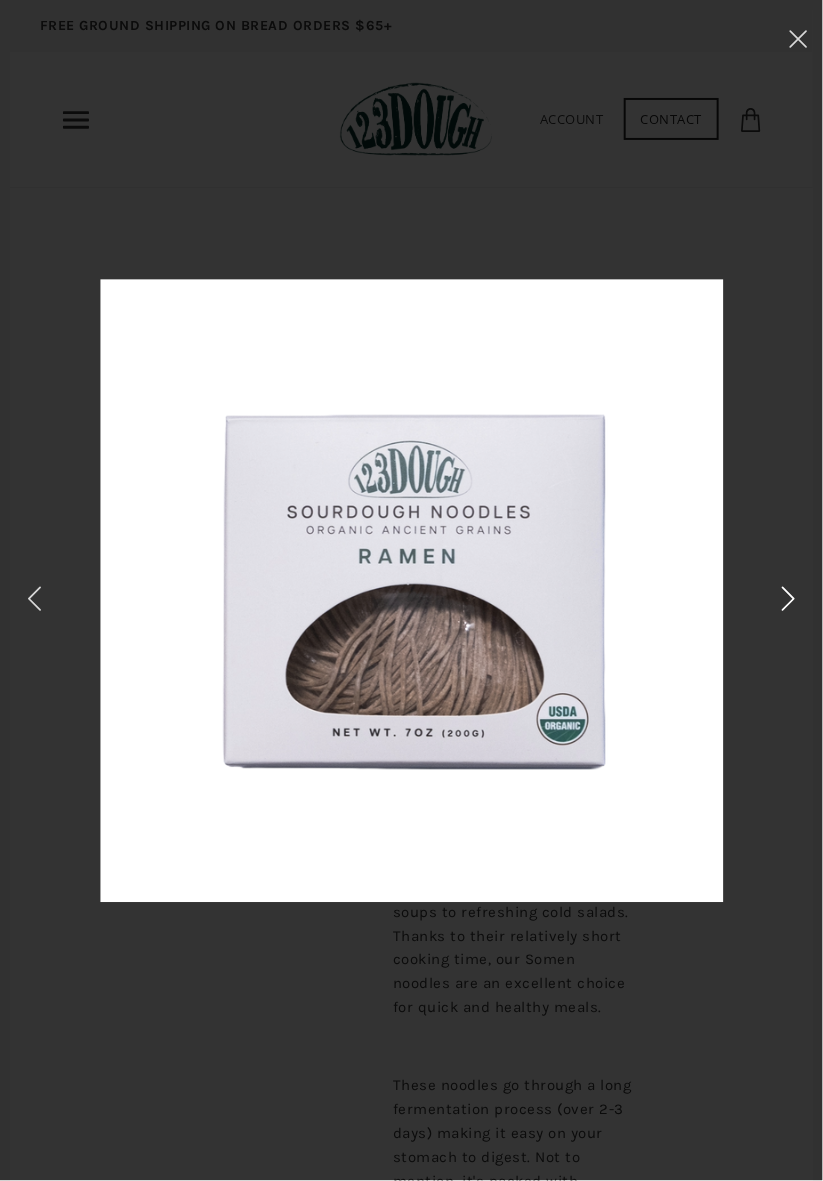 click at bounding box center [788, 596] 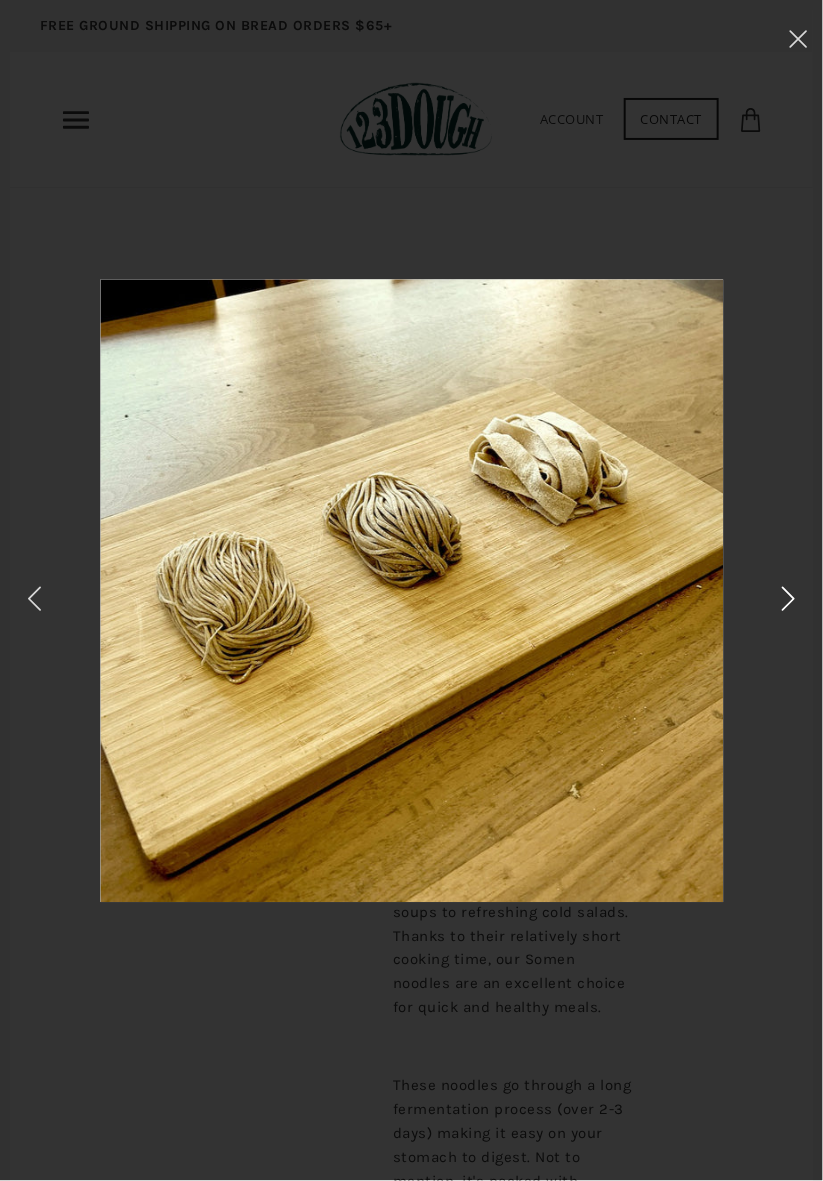 click at bounding box center [788, 599] 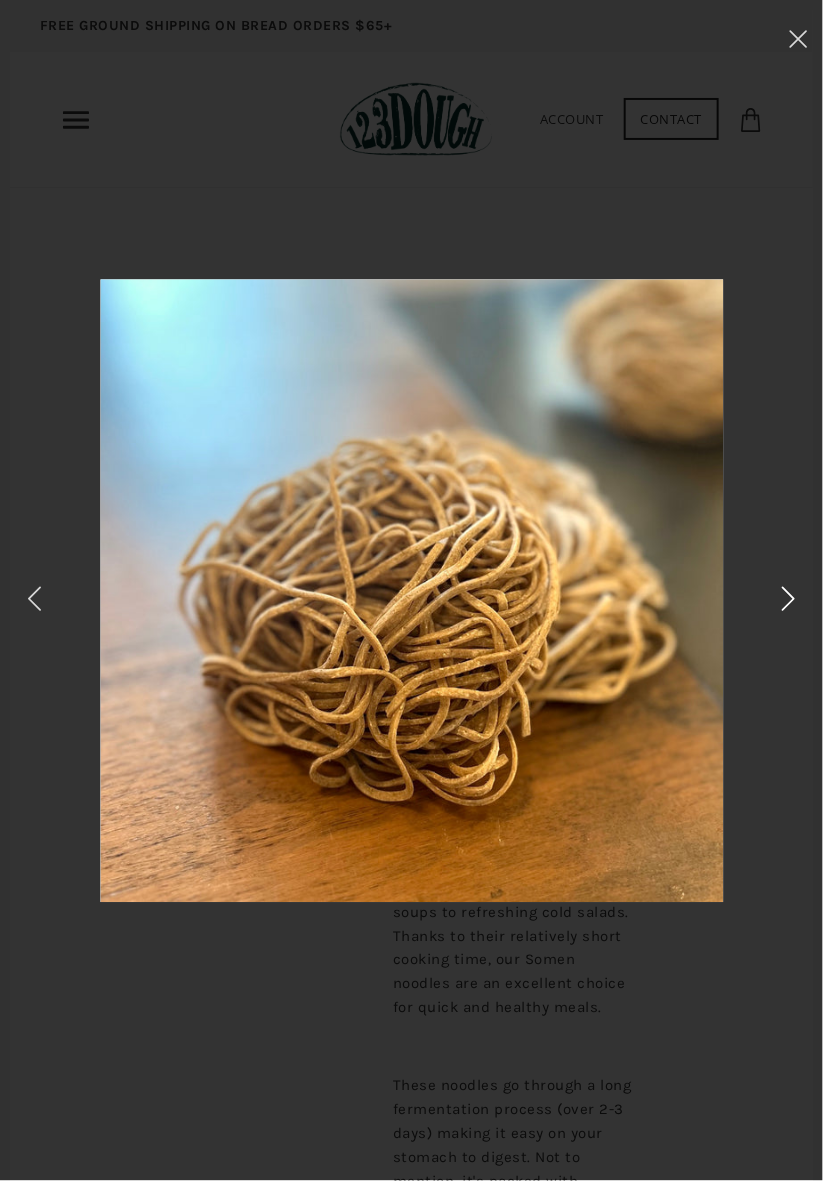 click at bounding box center (788, 599) 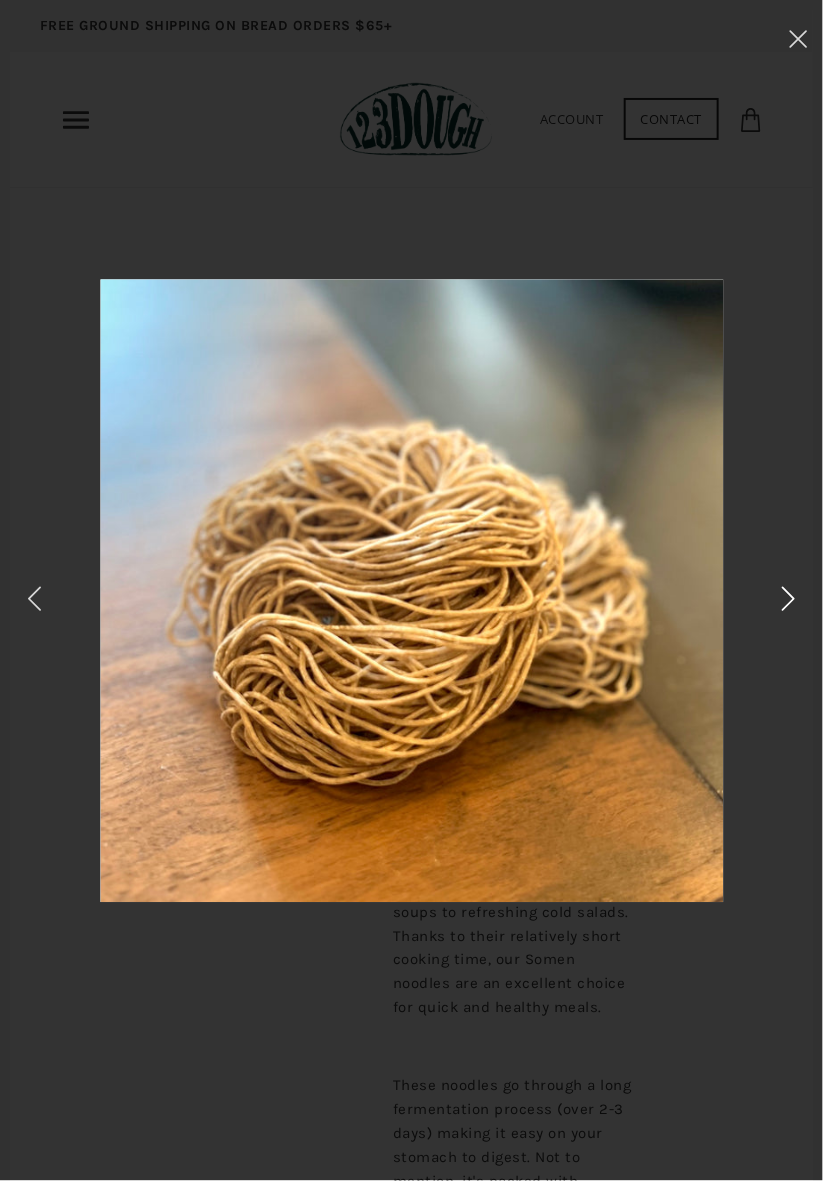 click at bounding box center (788, 599) 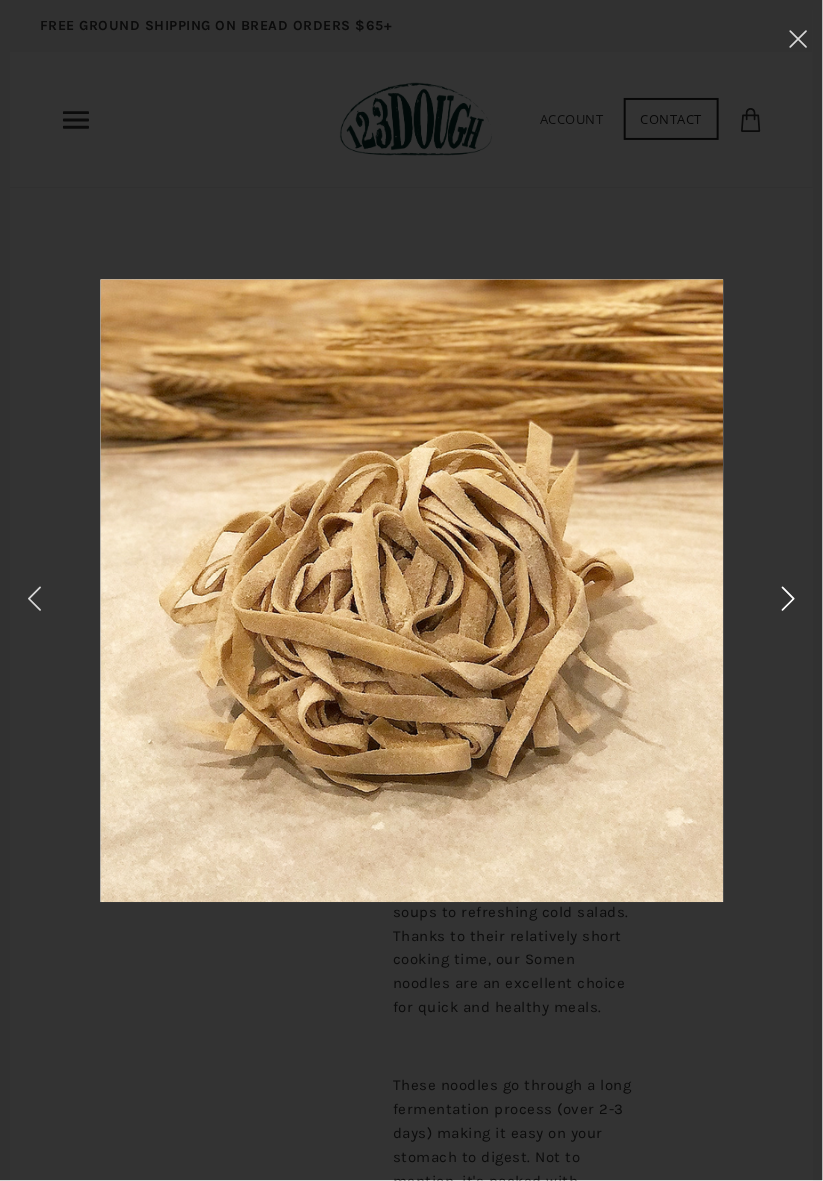 click at bounding box center (788, 596) 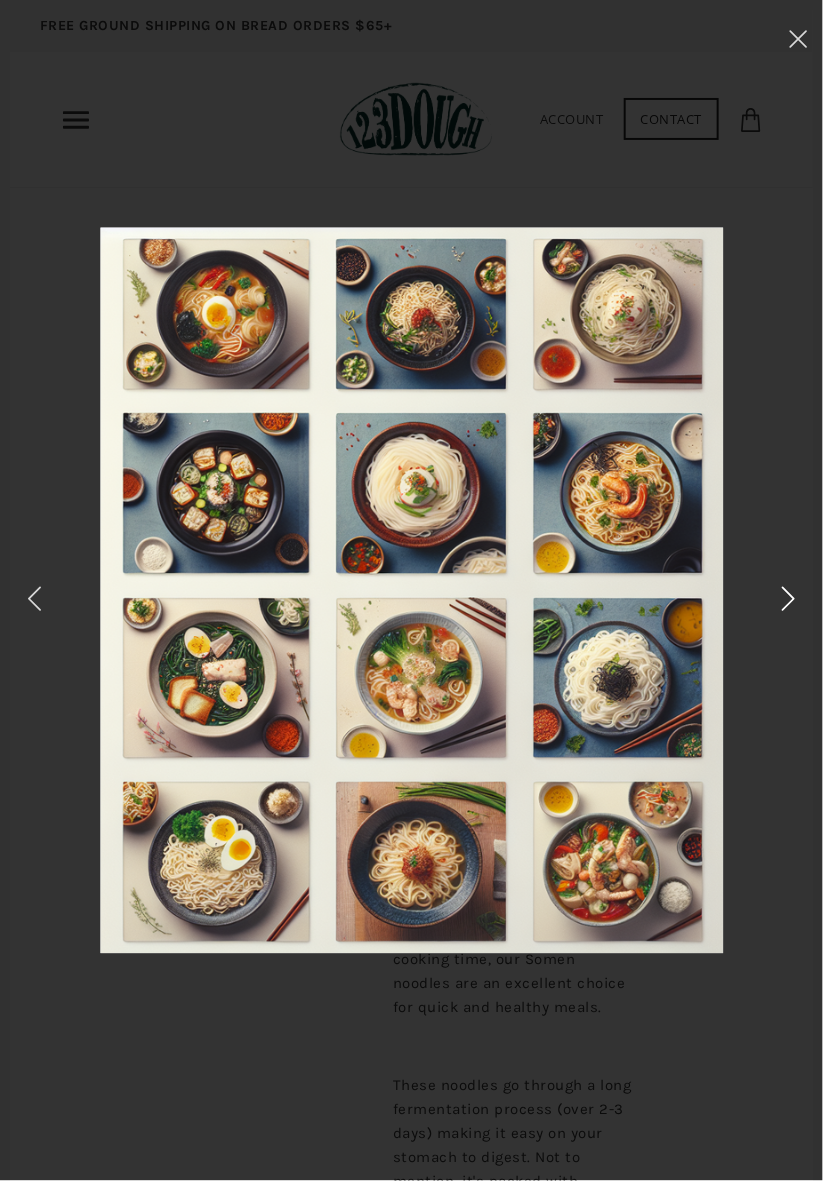 click at bounding box center (788, 599) 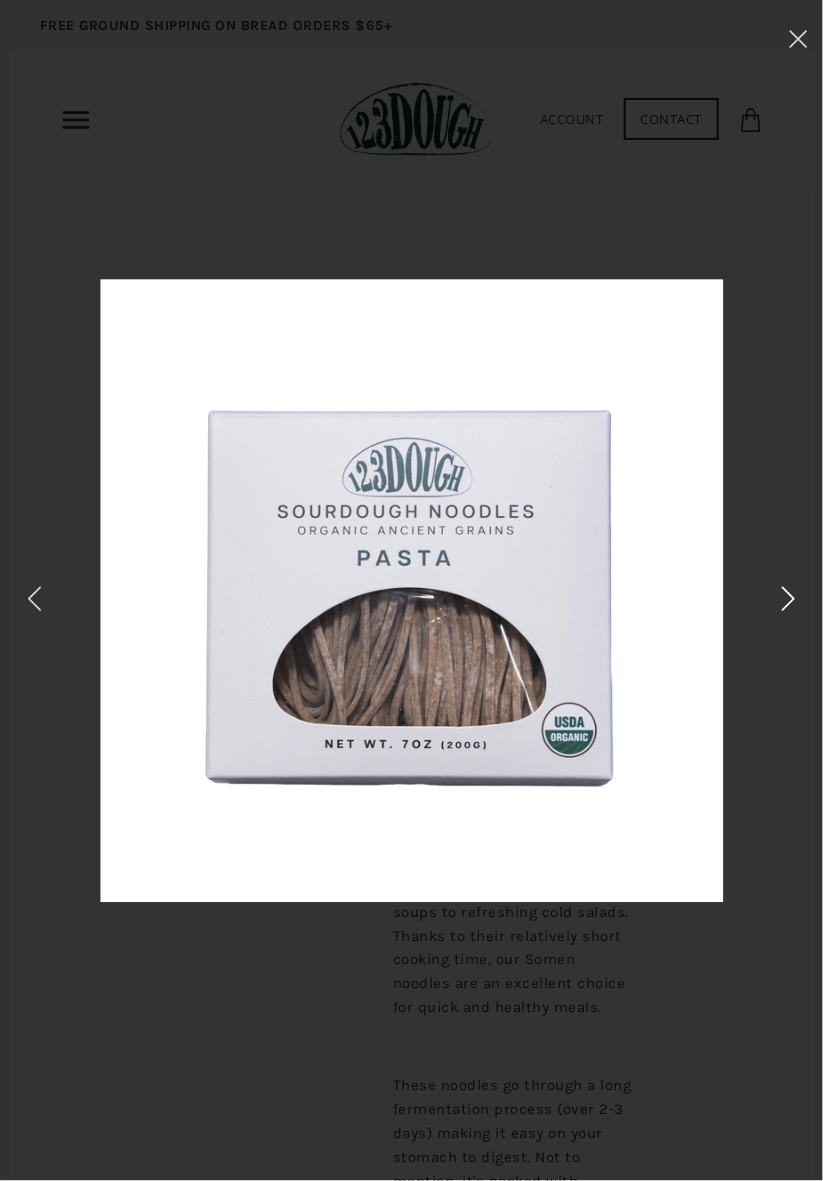 click at bounding box center [788, 599] 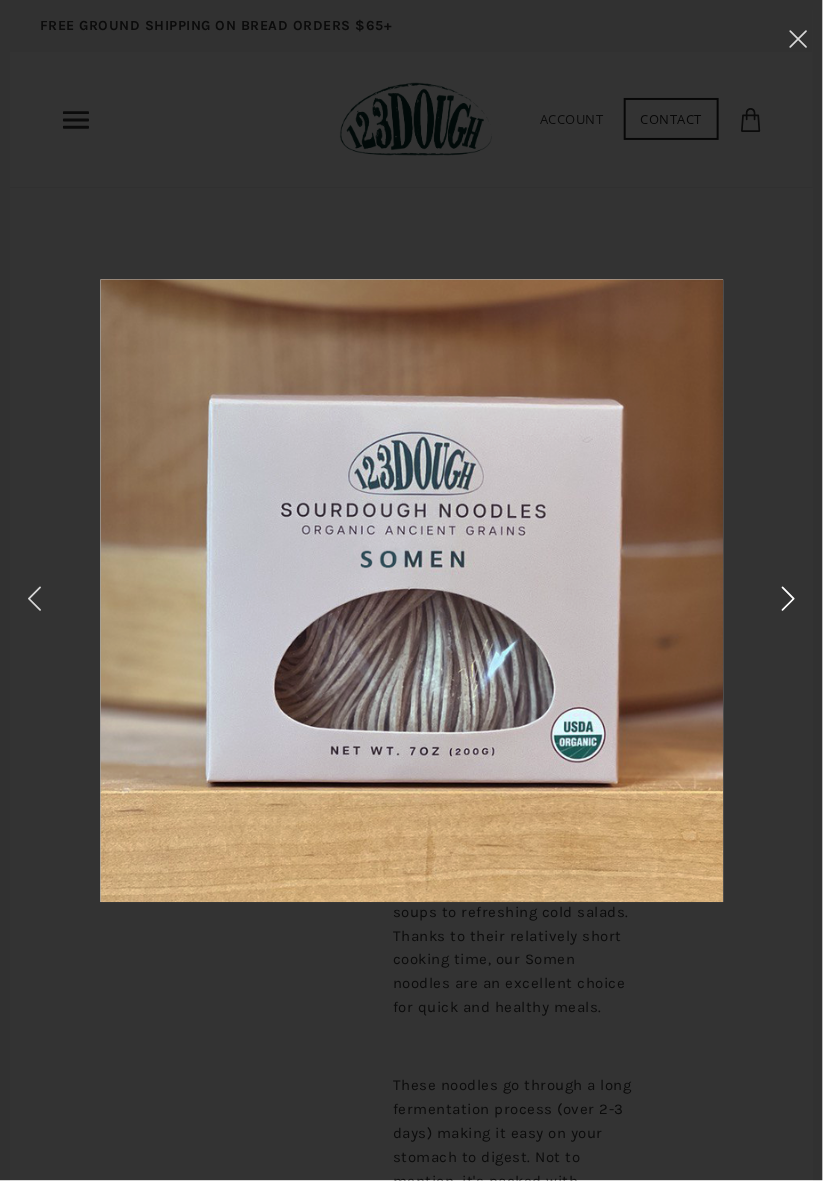 click at bounding box center (788, 596) 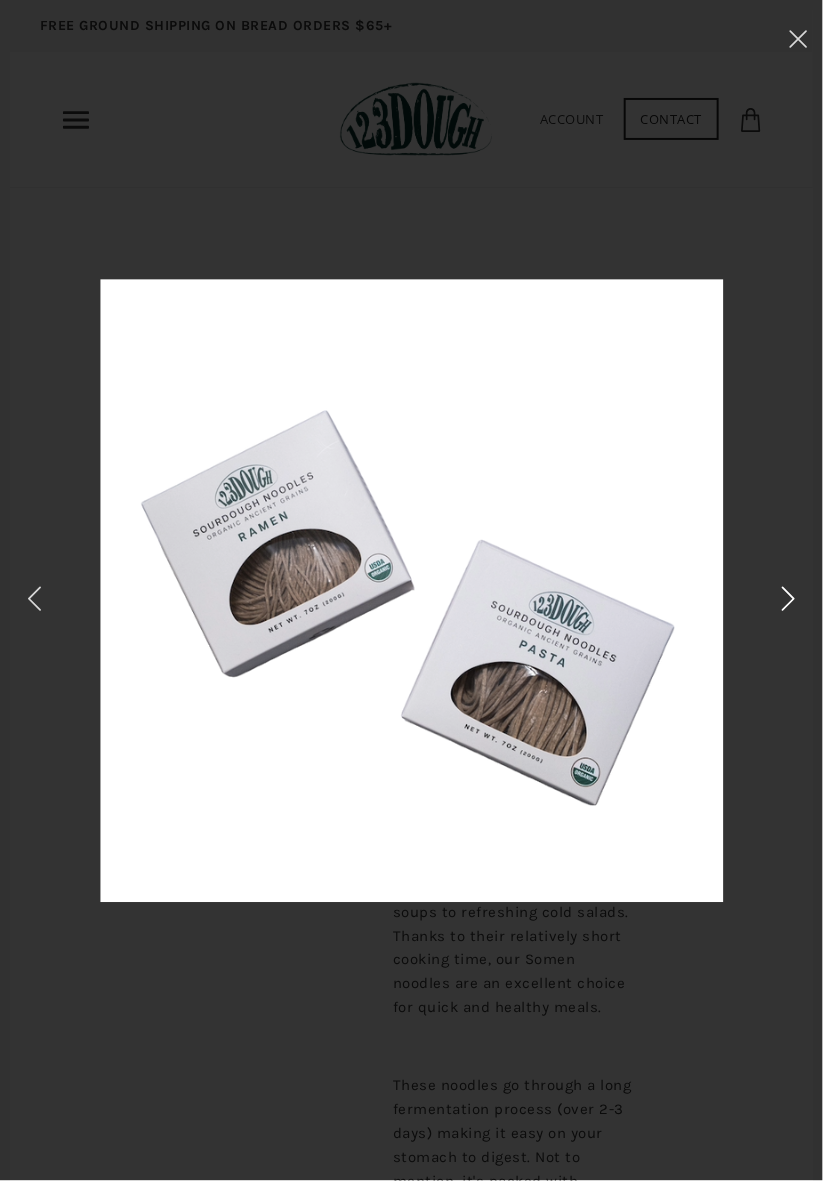 click at bounding box center [788, 596] 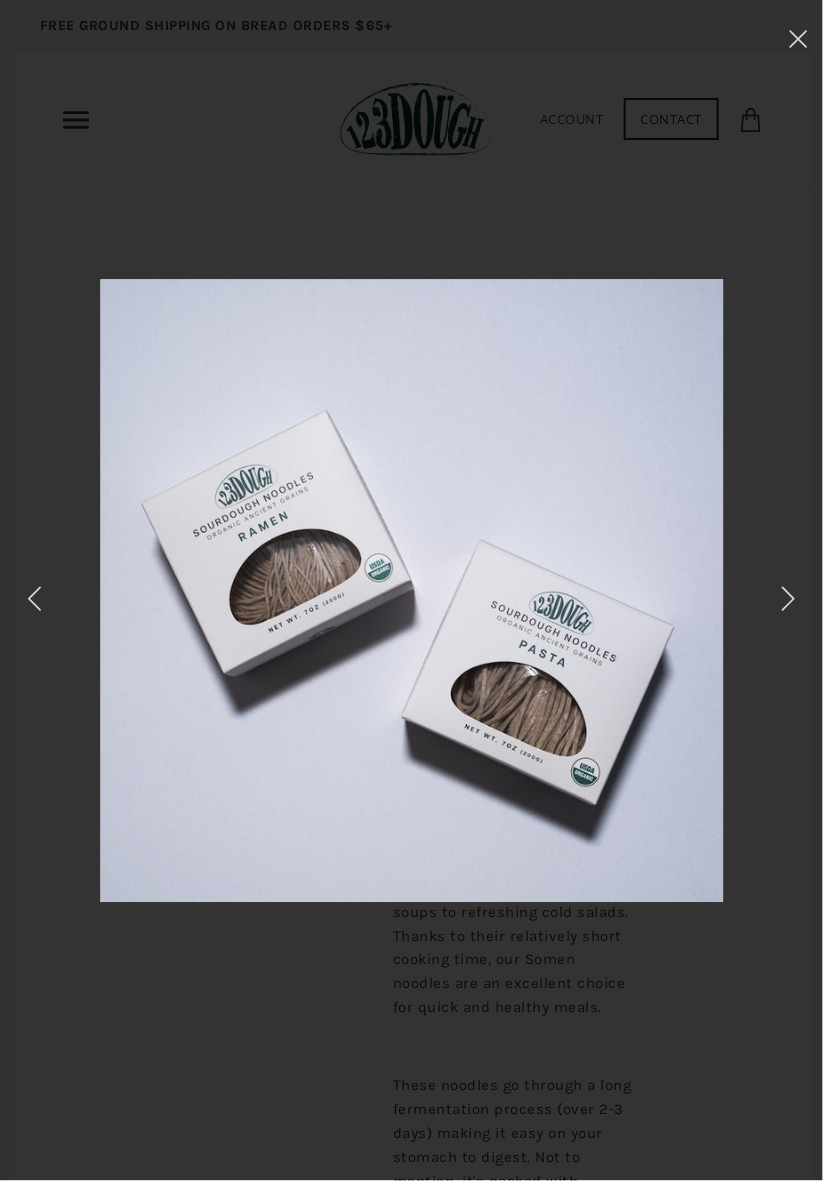 click at bounding box center (411, 590) 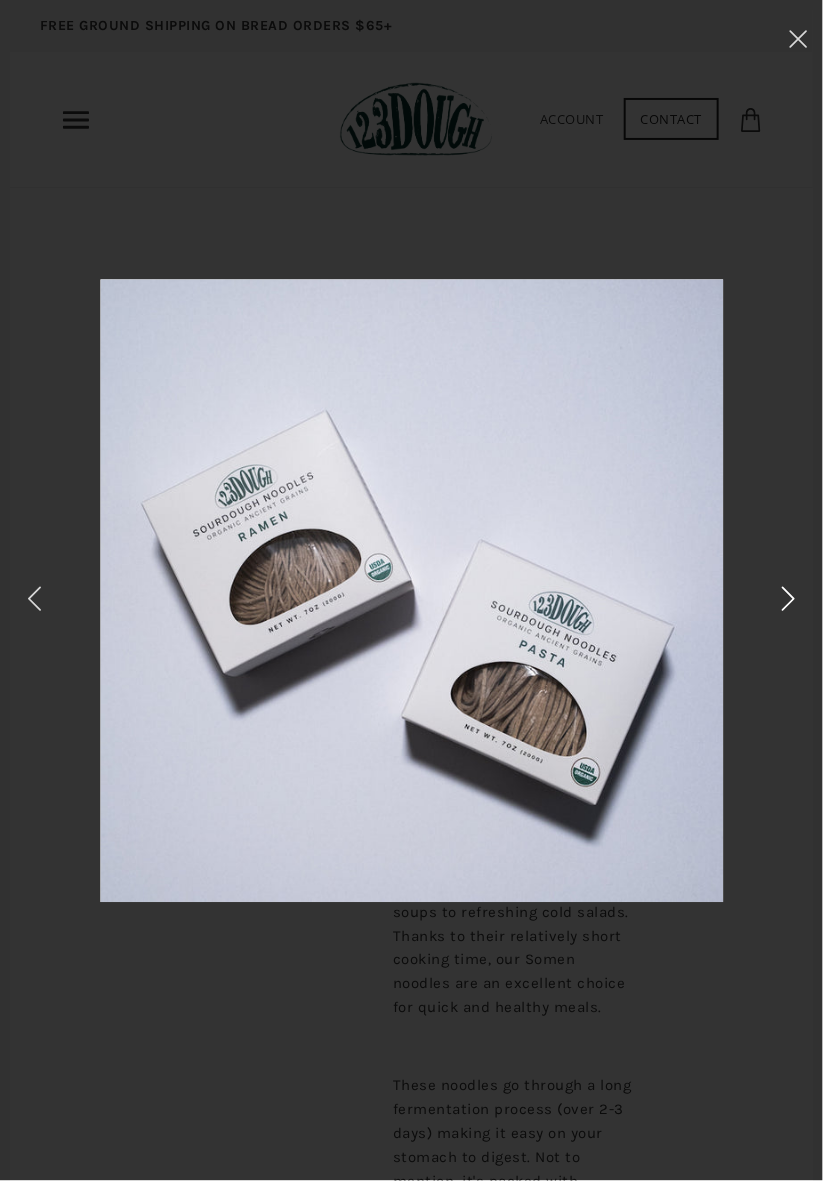 click at bounding box center (788, 599) 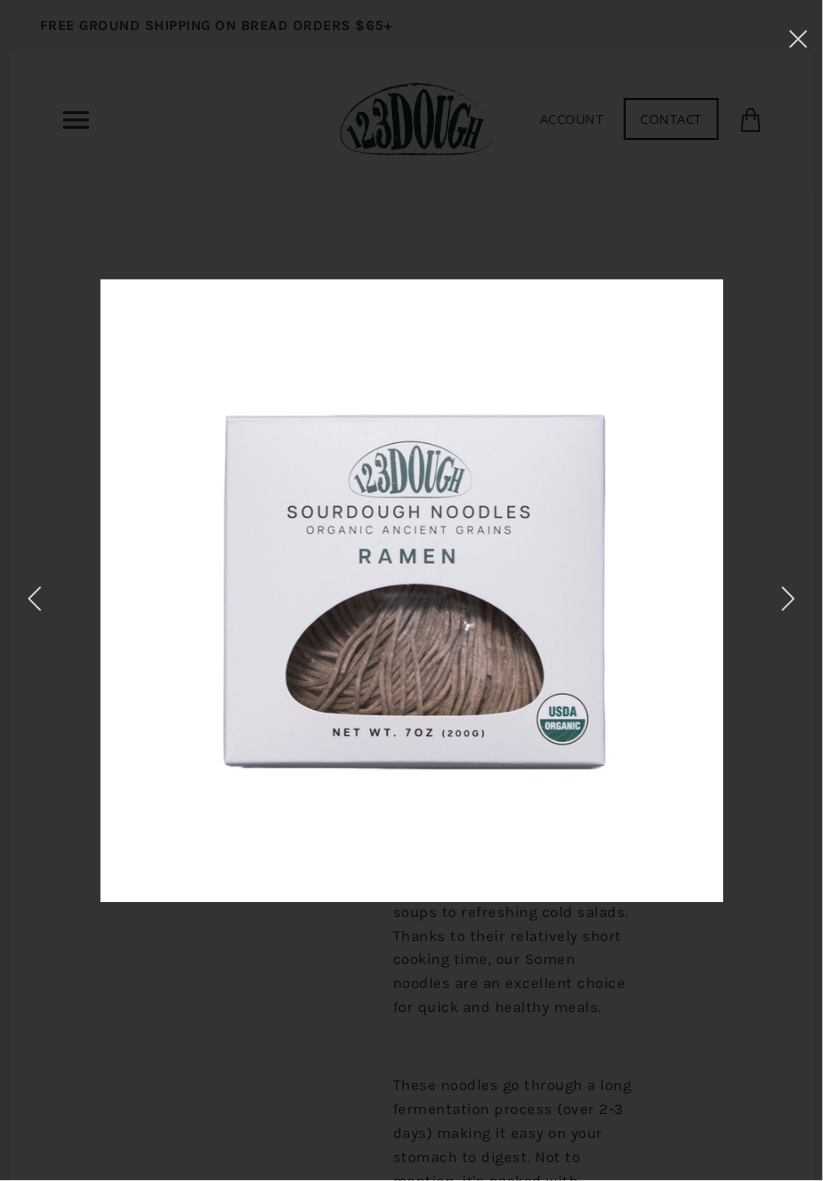 click at bounding box center [411, 590] 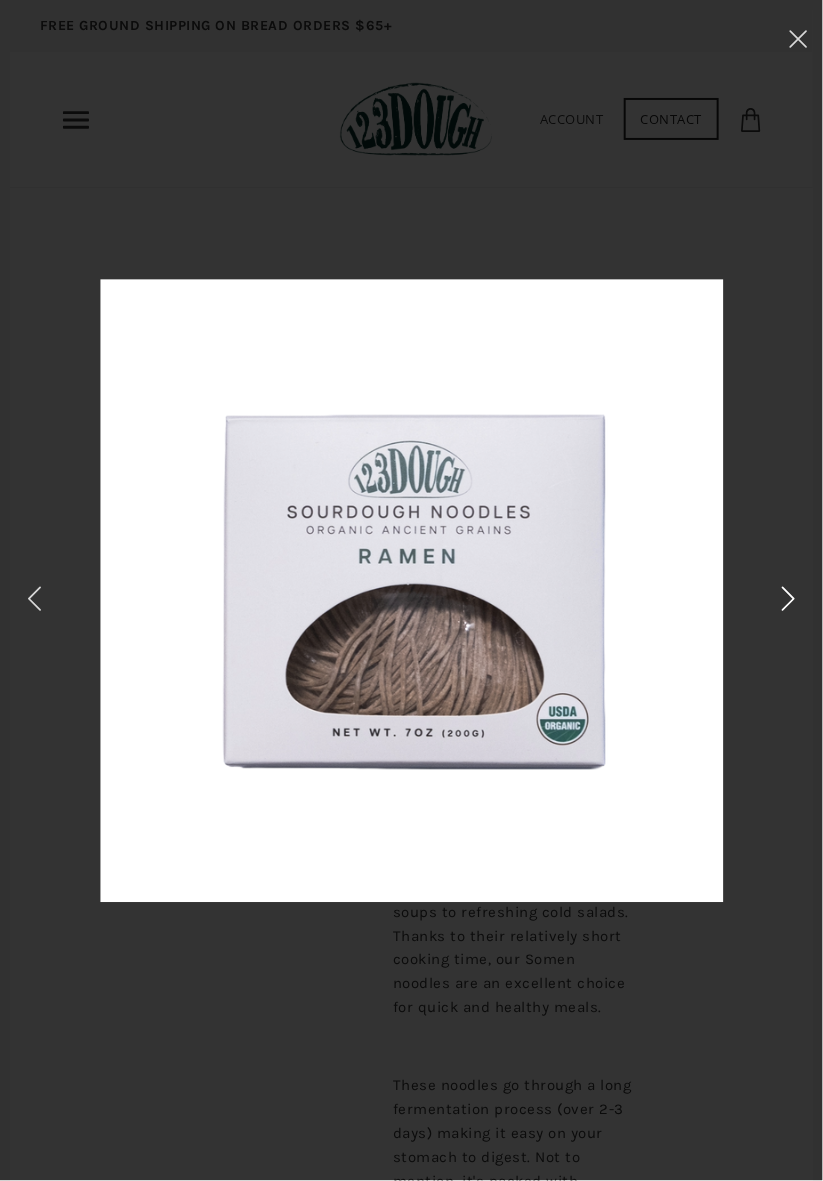 click at bounding box center (788, 599) 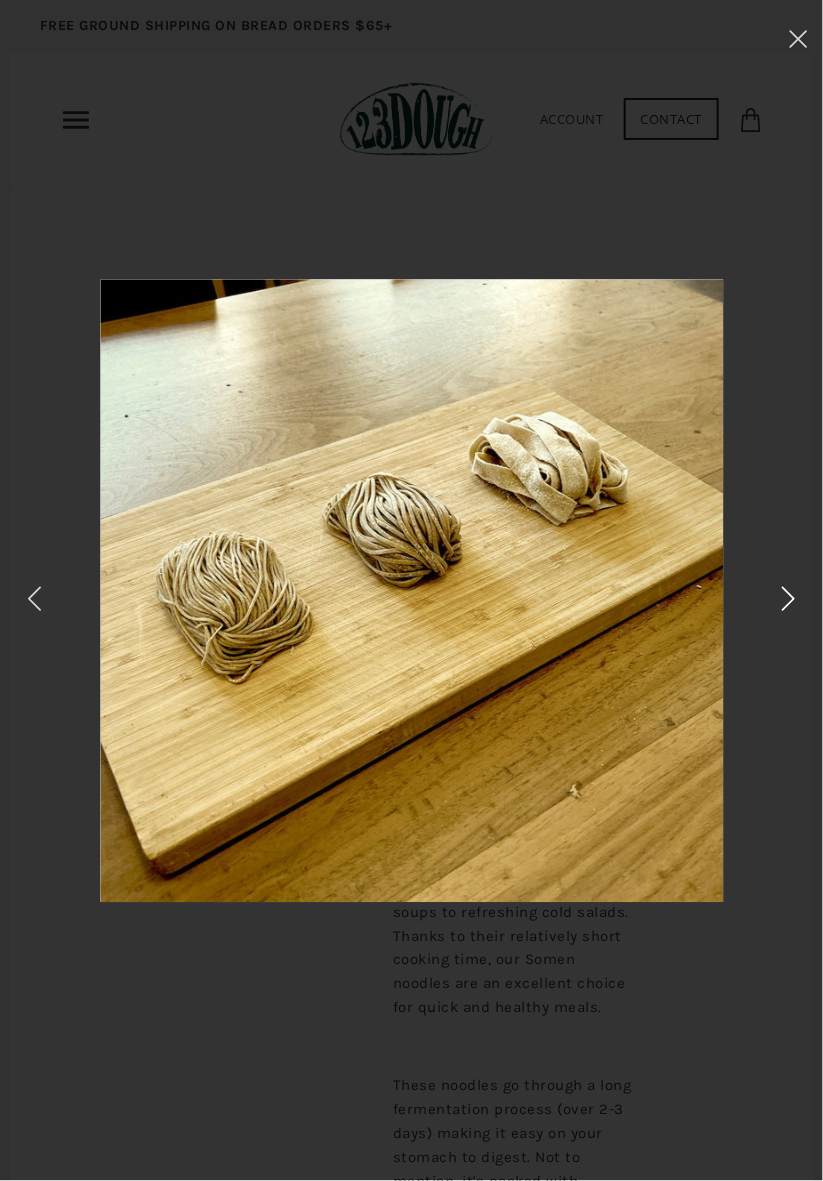 click at bounding box center [788, 599] 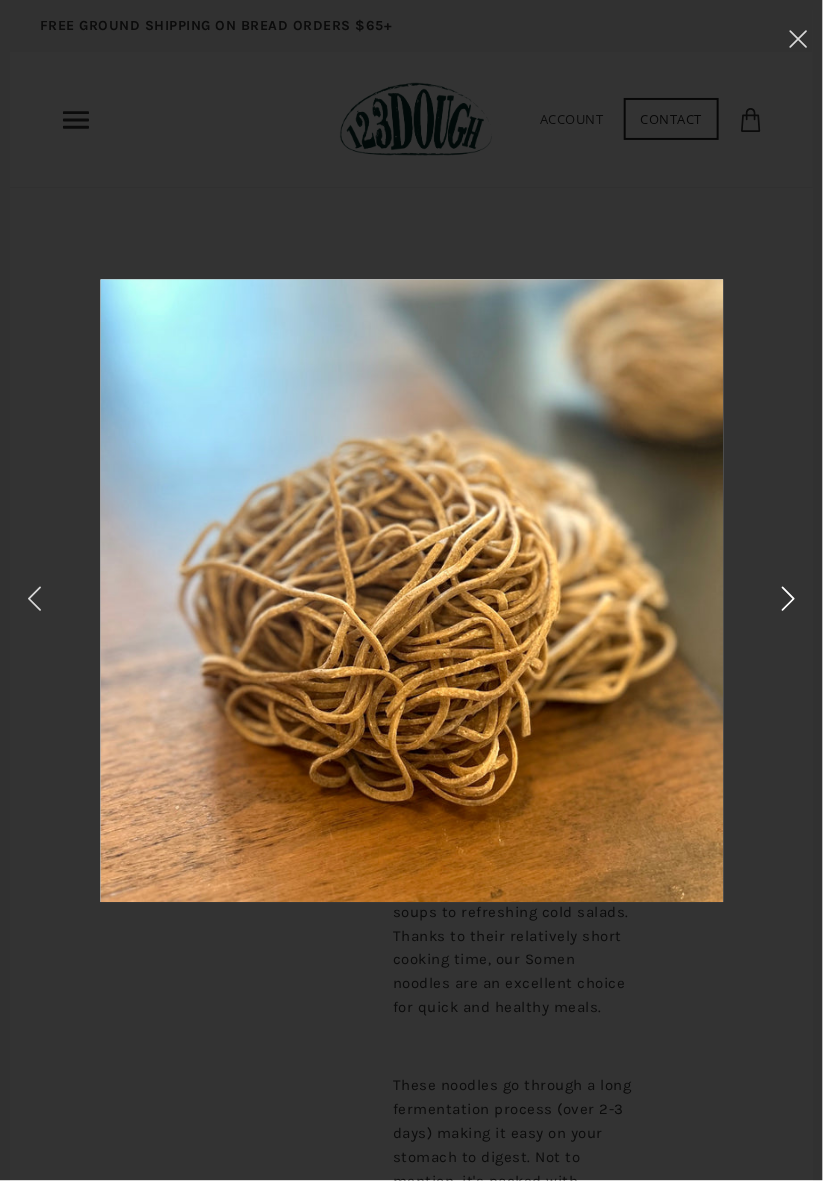 click at bounding box center [788, 599] 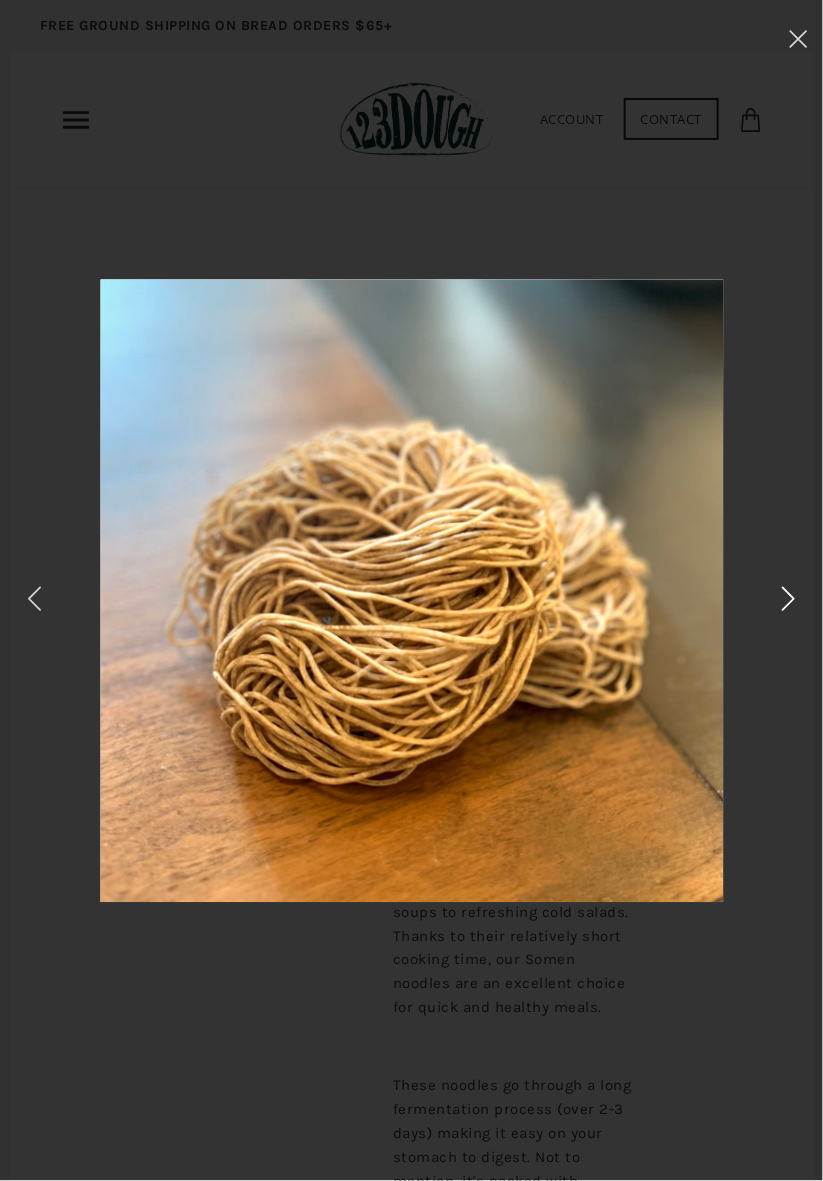 click at bounding box center [788, 596] 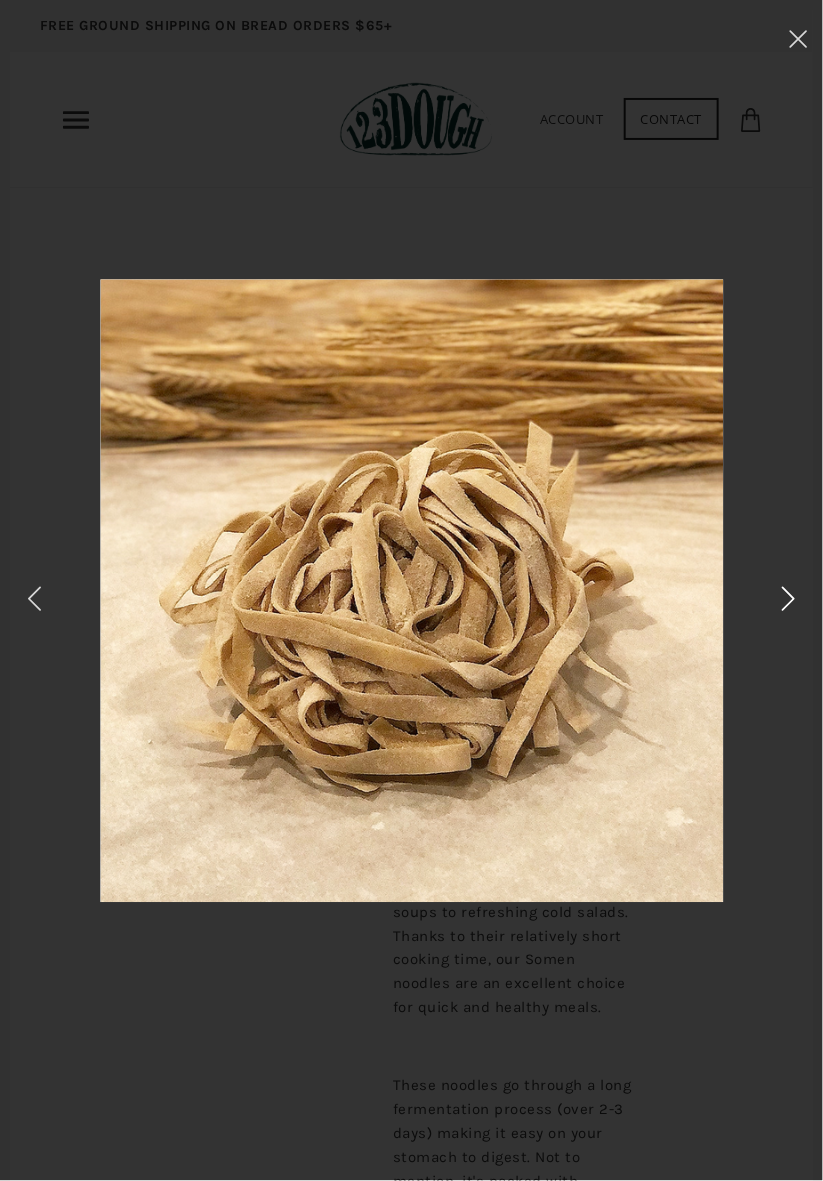 click at bounding box center [788, 599] 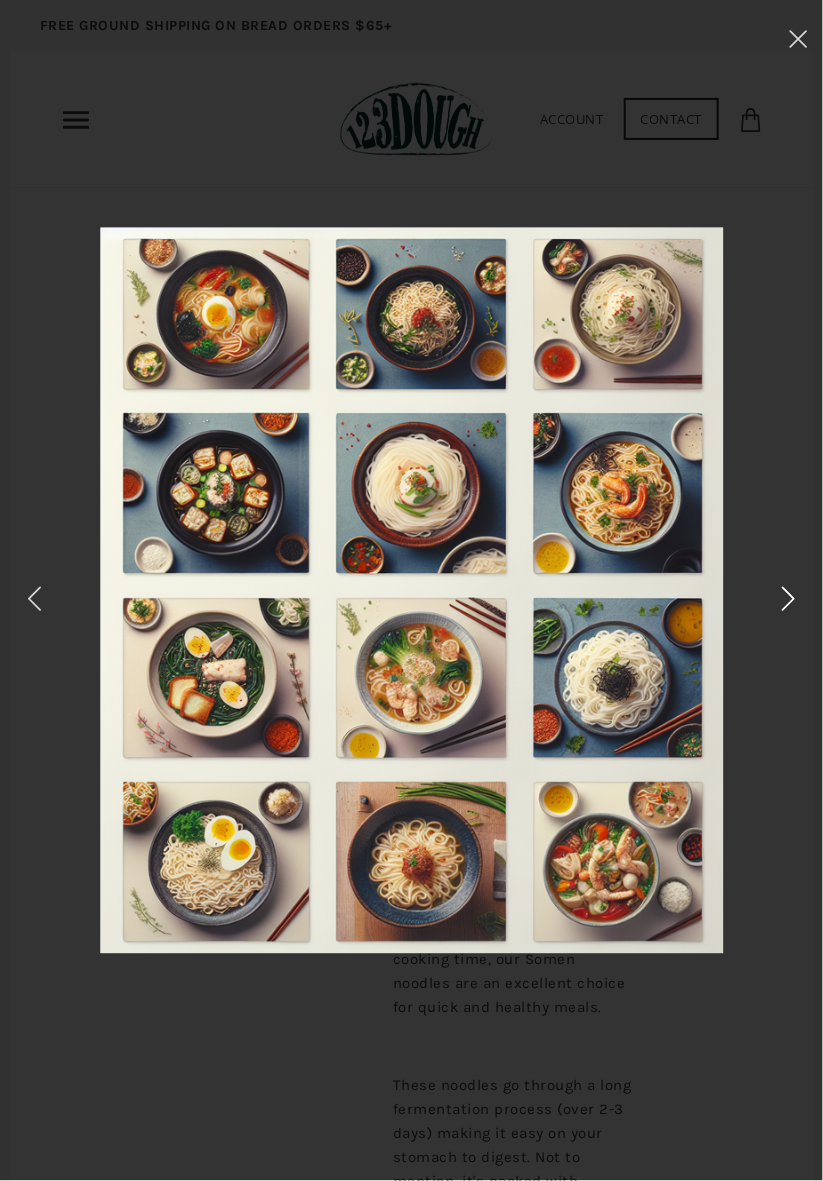 click at bounding box center [788, 599] 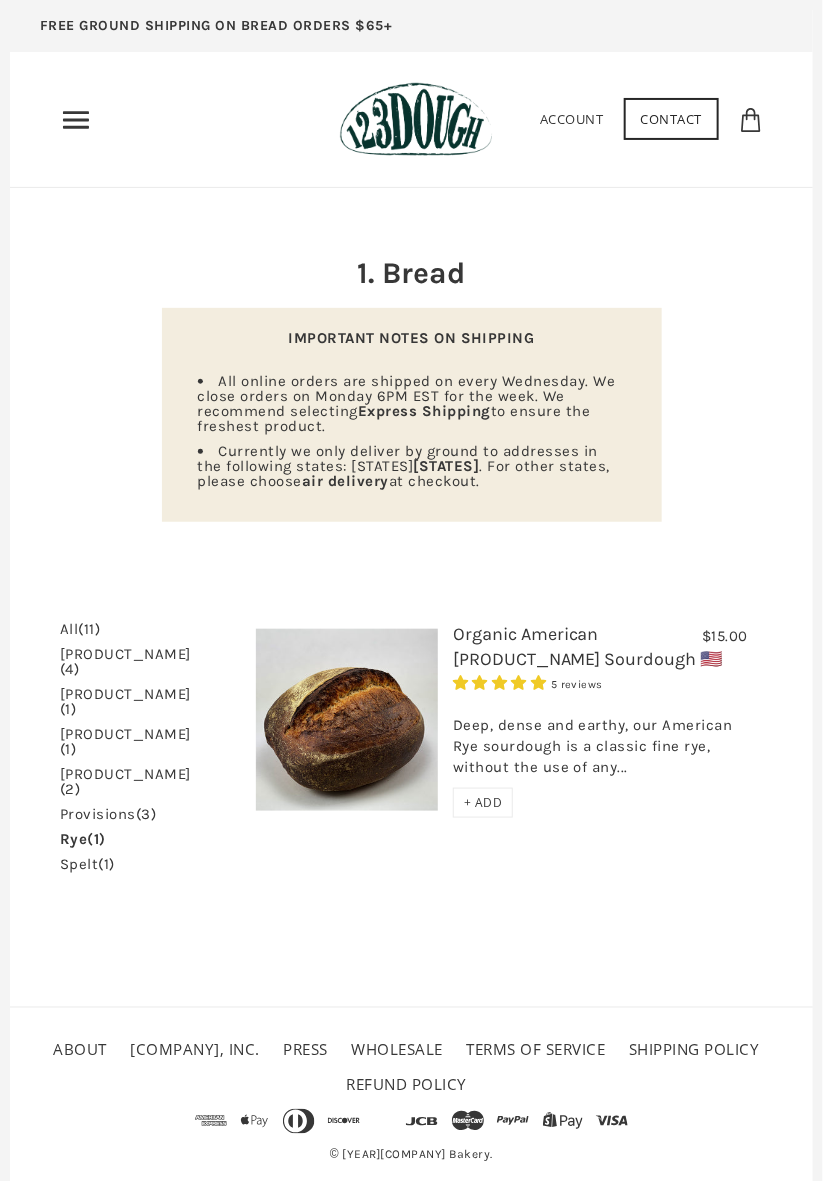 scroll, scrollTop: 19, scrollLeft: 0, axis: vertical 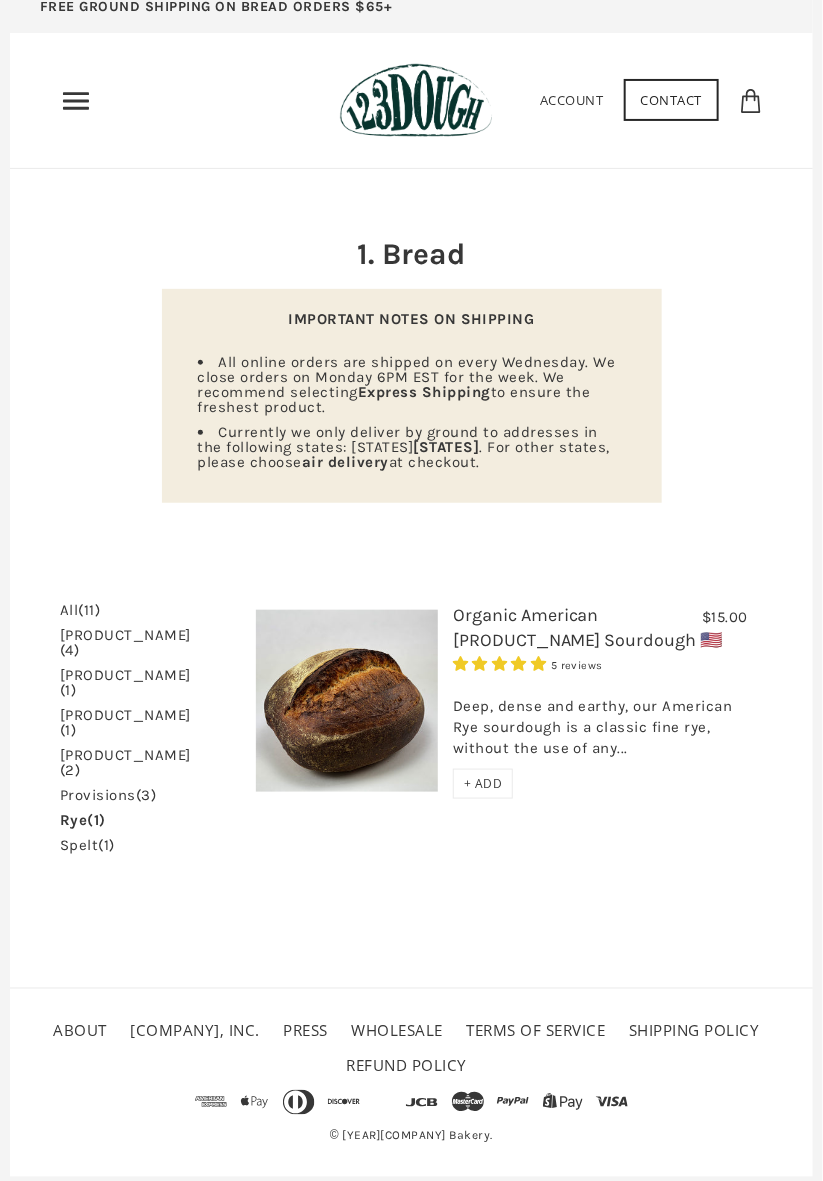 click on "[COMPANY], INC." at bounding box center (196, 1031) 